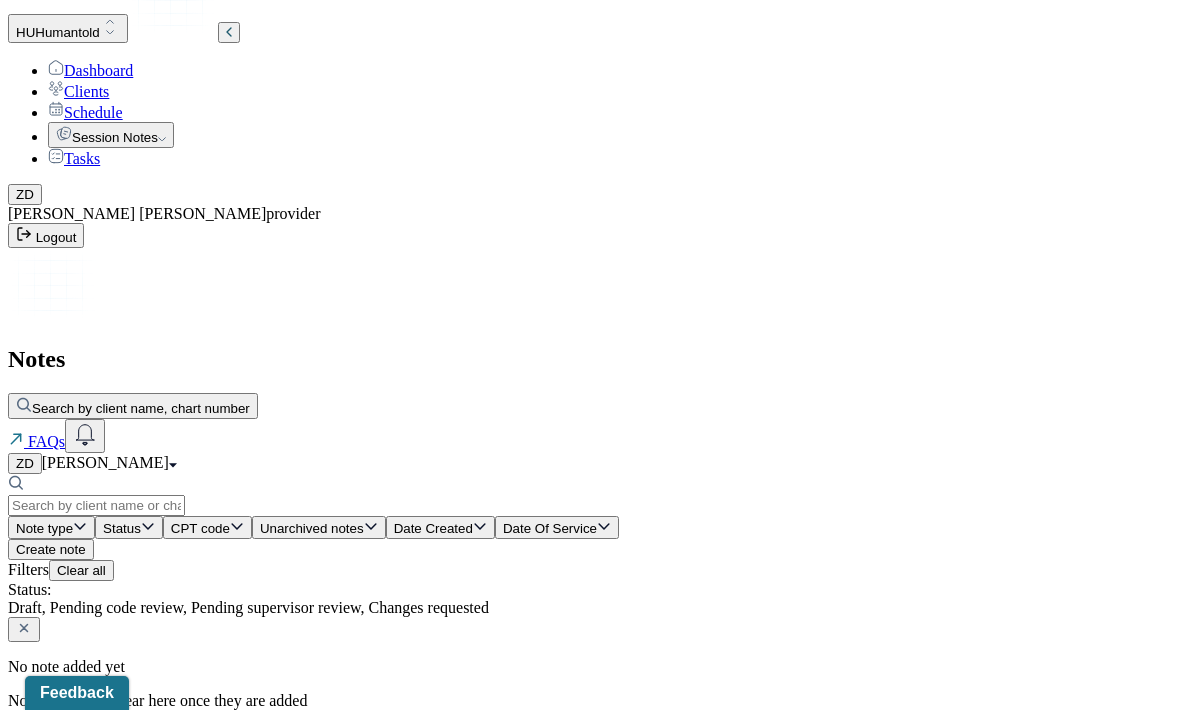 scroll, scrollTop: 0, scrollLeft: 0, axis: both 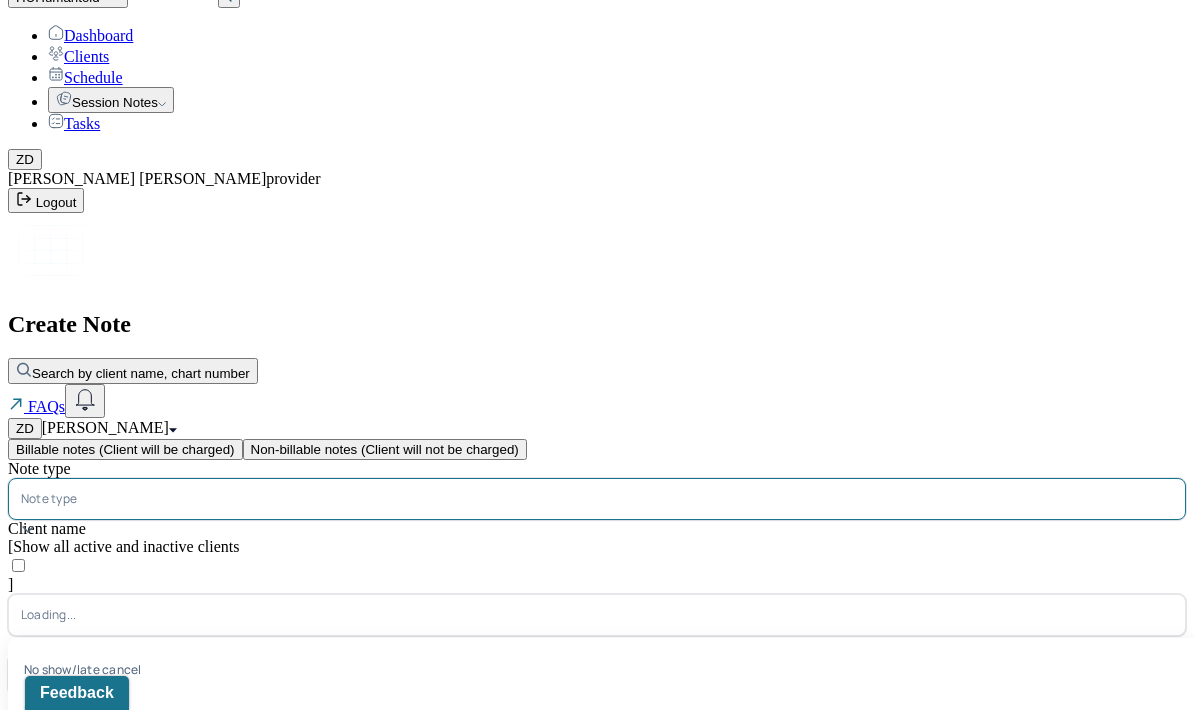 click on "Individual soap note" at bounding box center [605, 872] 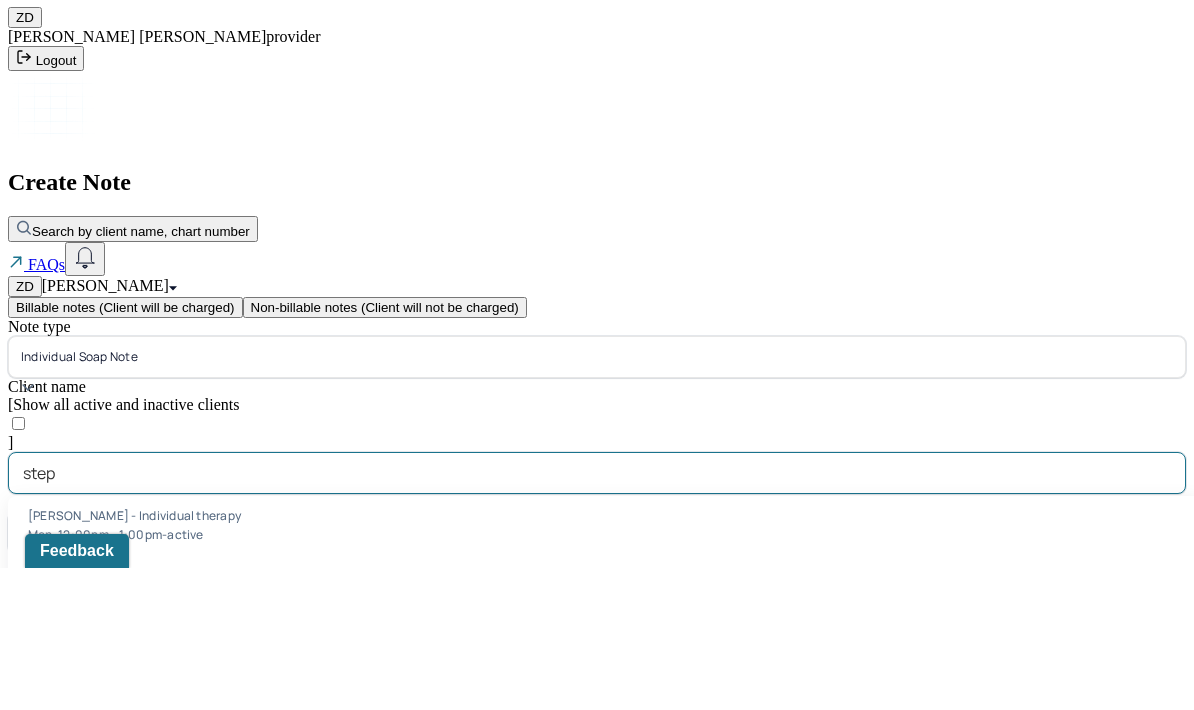 click on "[PERSON_NAME] - Individual therapy" at bounding box center [605, 657] 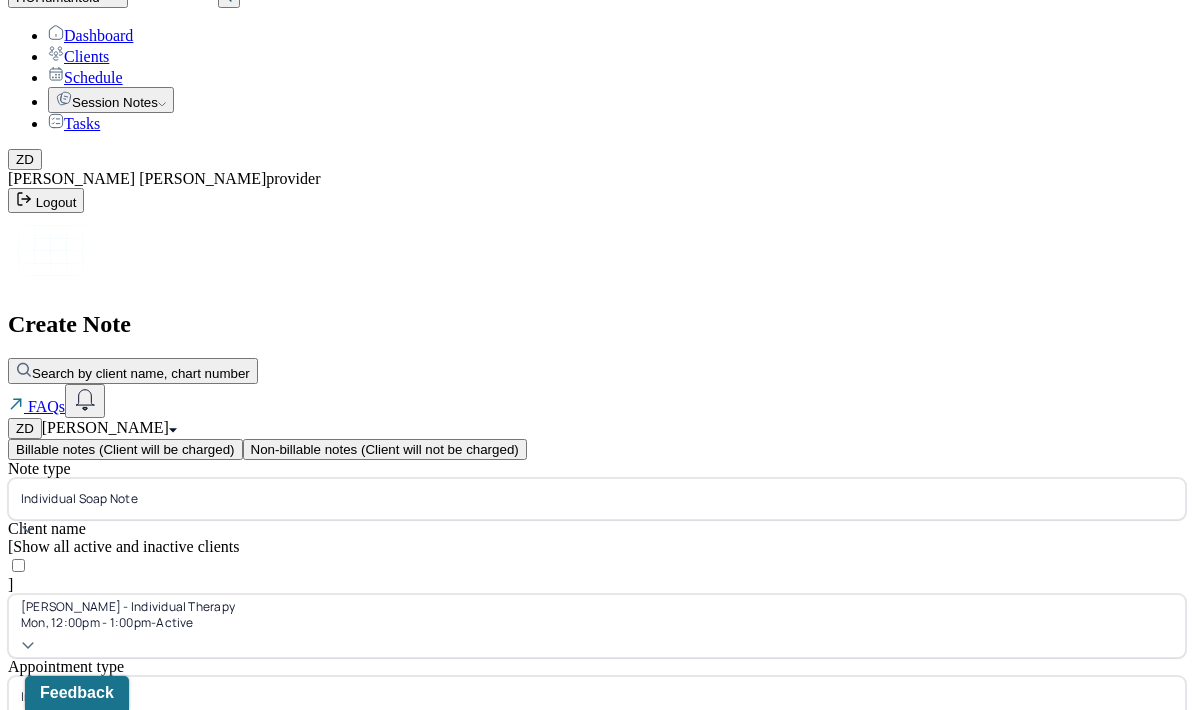 click on "Continue" at bounding box center (597, 871) 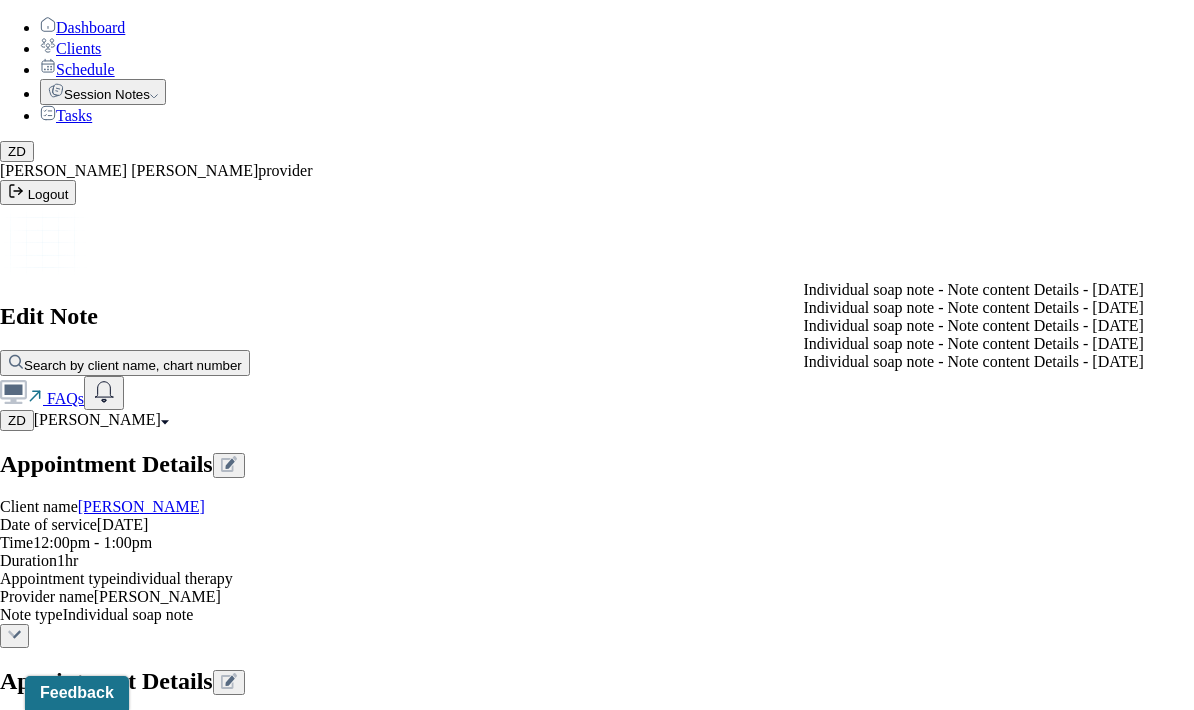 click on "Individual soap note   - Note content Details -   [DATE]" at bounding box center (974, 308) 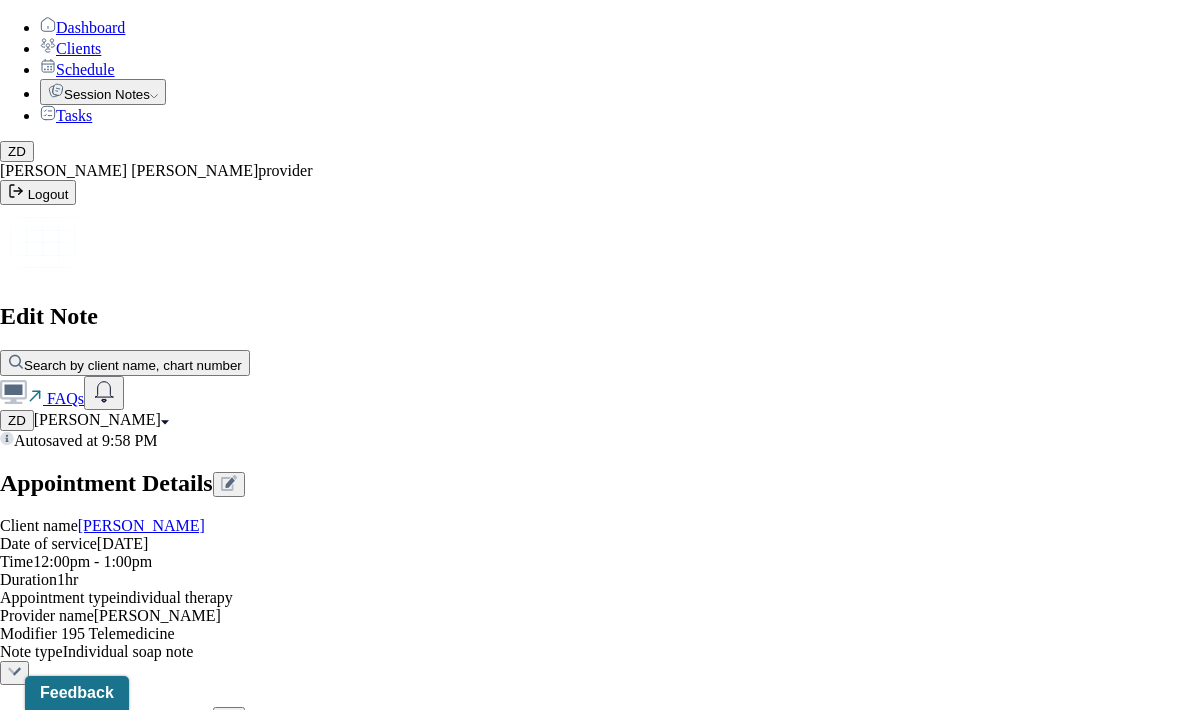 click on "Yes, Load Previous Note" at bounding box center (139, 4187) 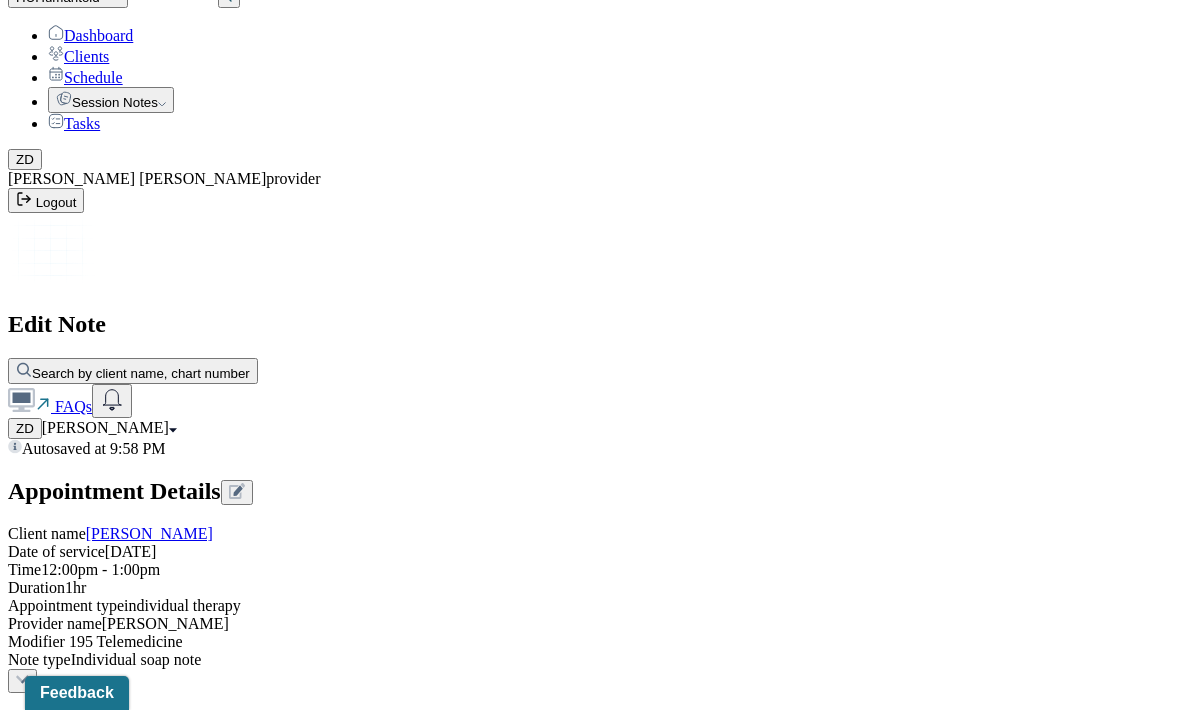 click on "Save as draft" at bounding box center [55, 4273] 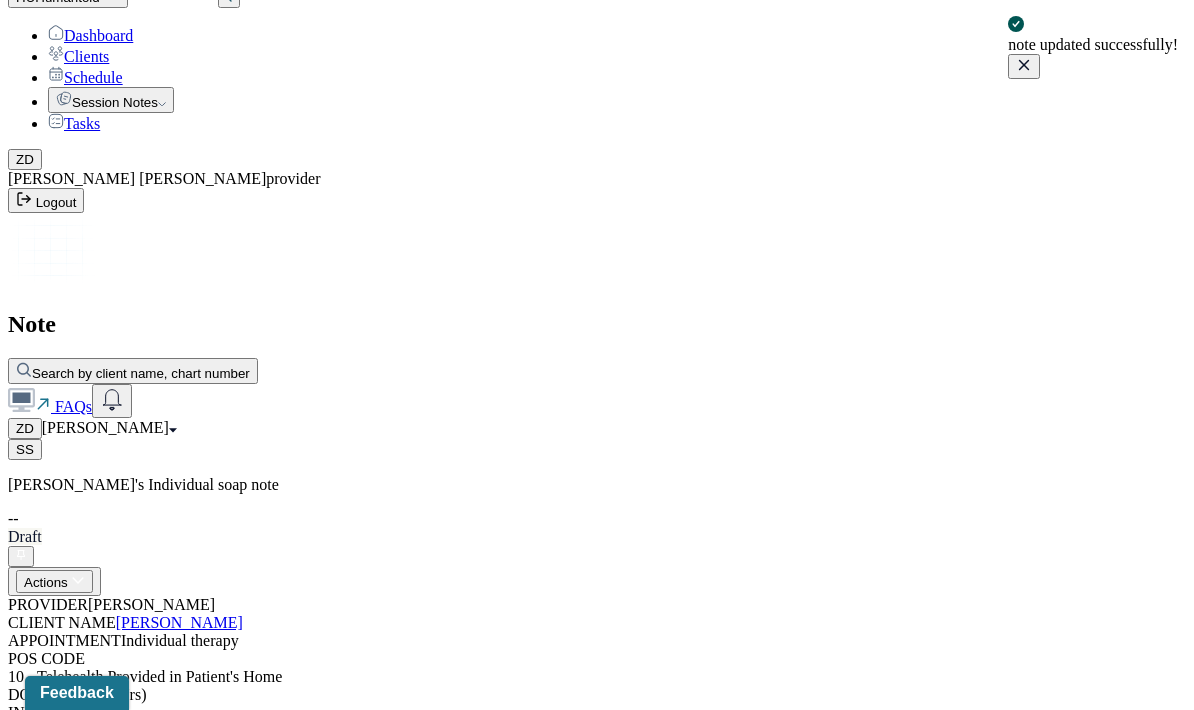 click on "Session Notes" at bounding box center (111, 100) 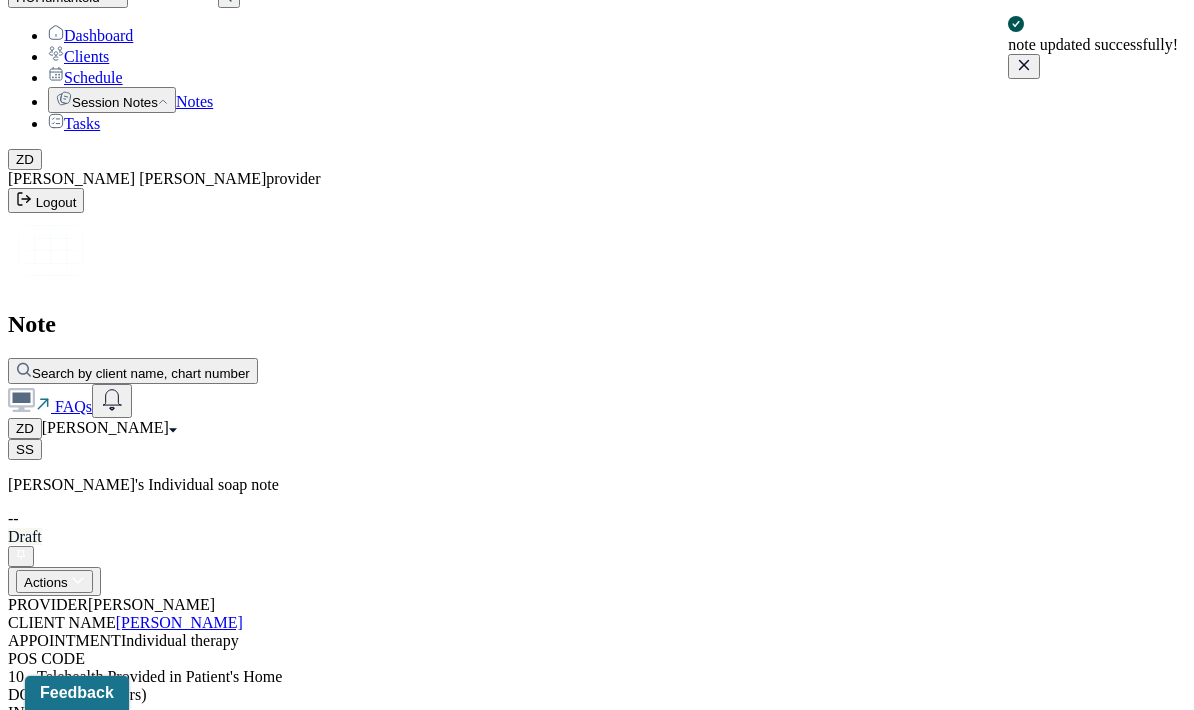click on "Notes" at bounding box center [194, 101] 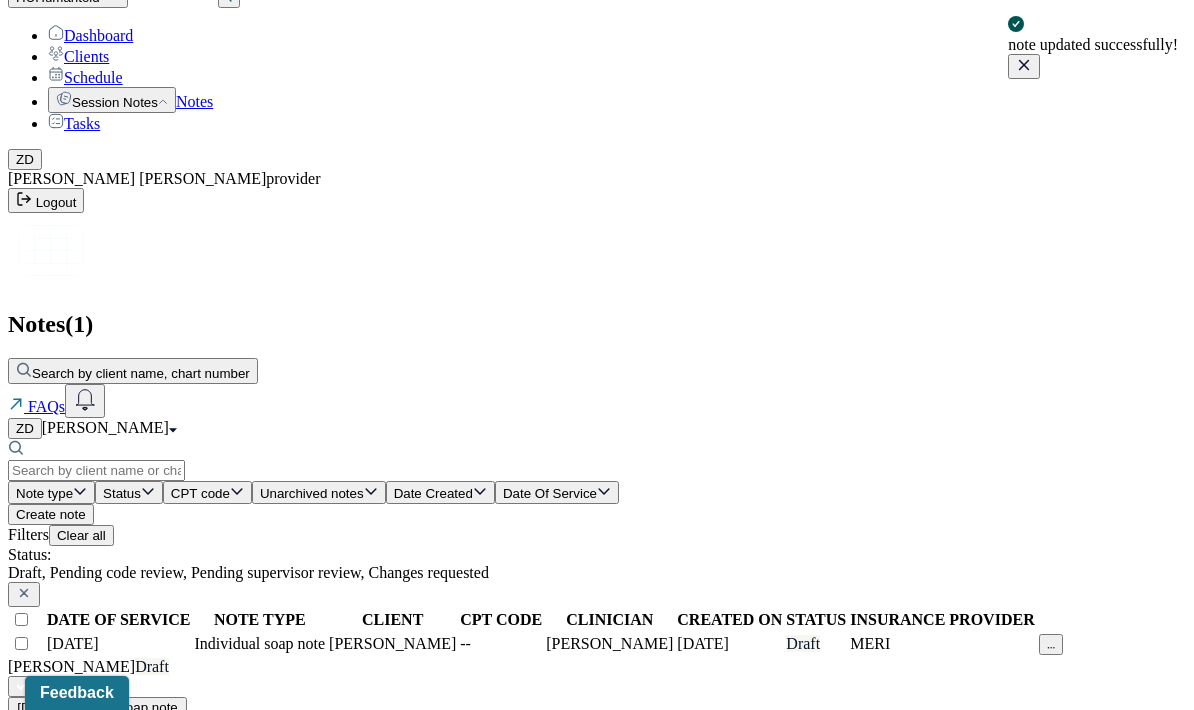 click on "Create note" at bounding box center [51, 514] 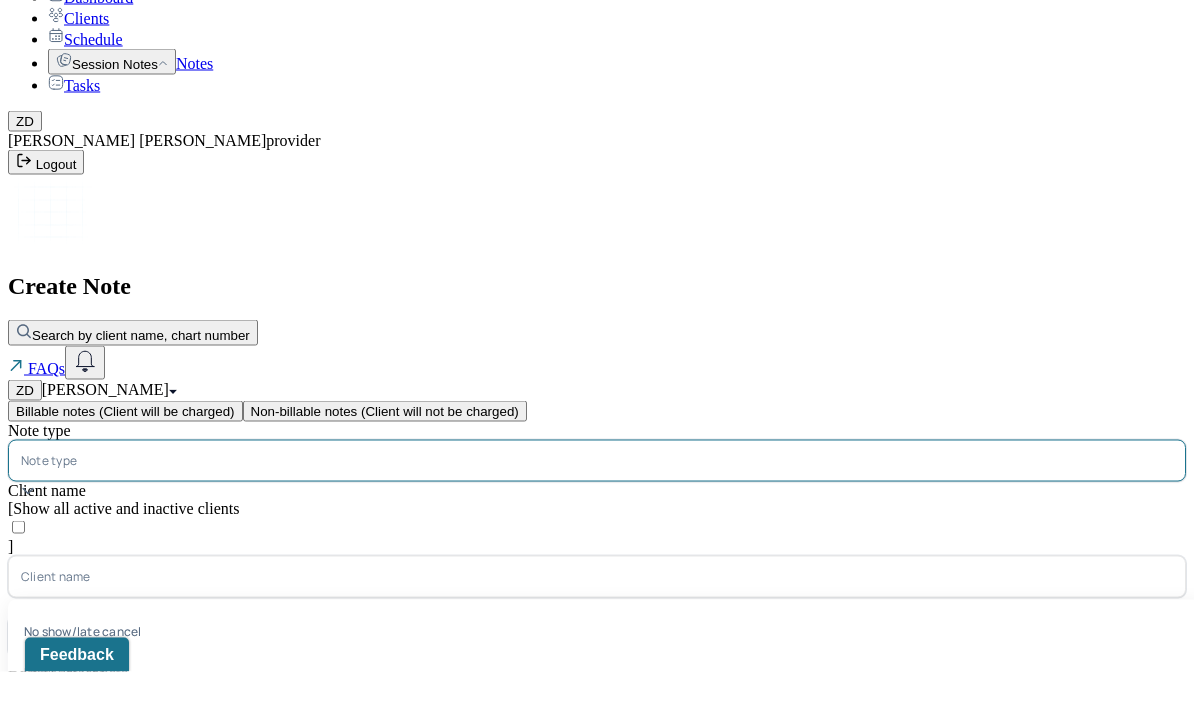 type on "21:59" 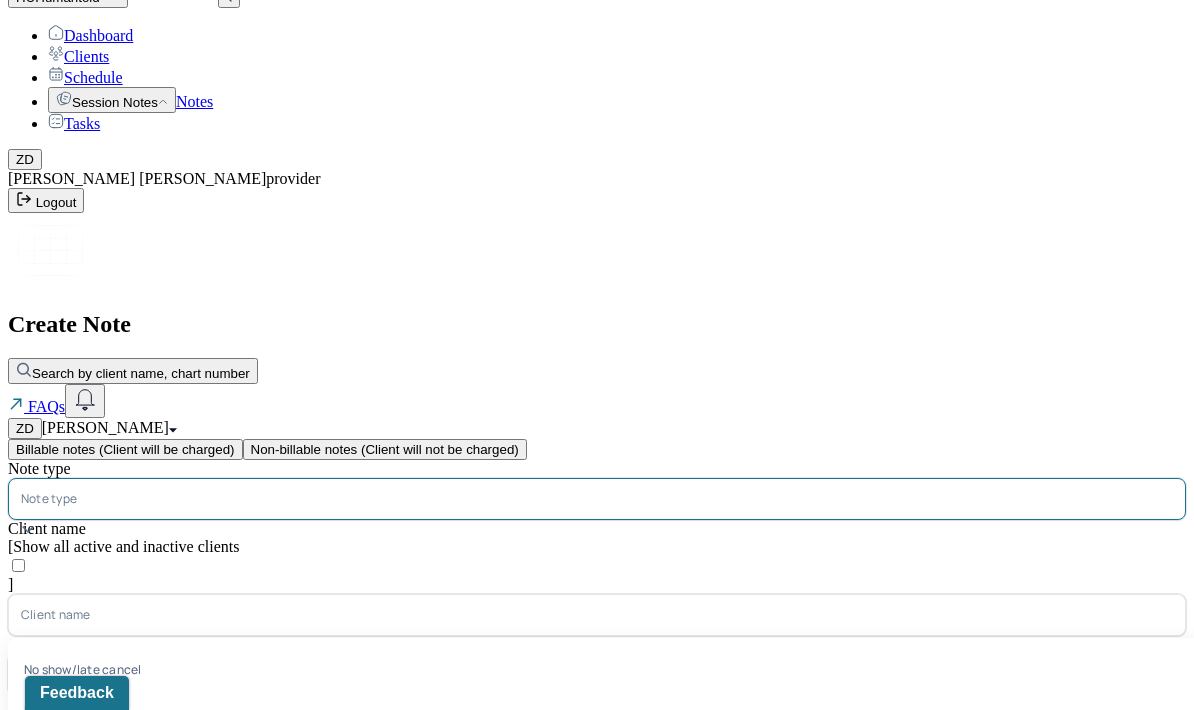 click on "Individual soap note" at bounding box center (605, 872) 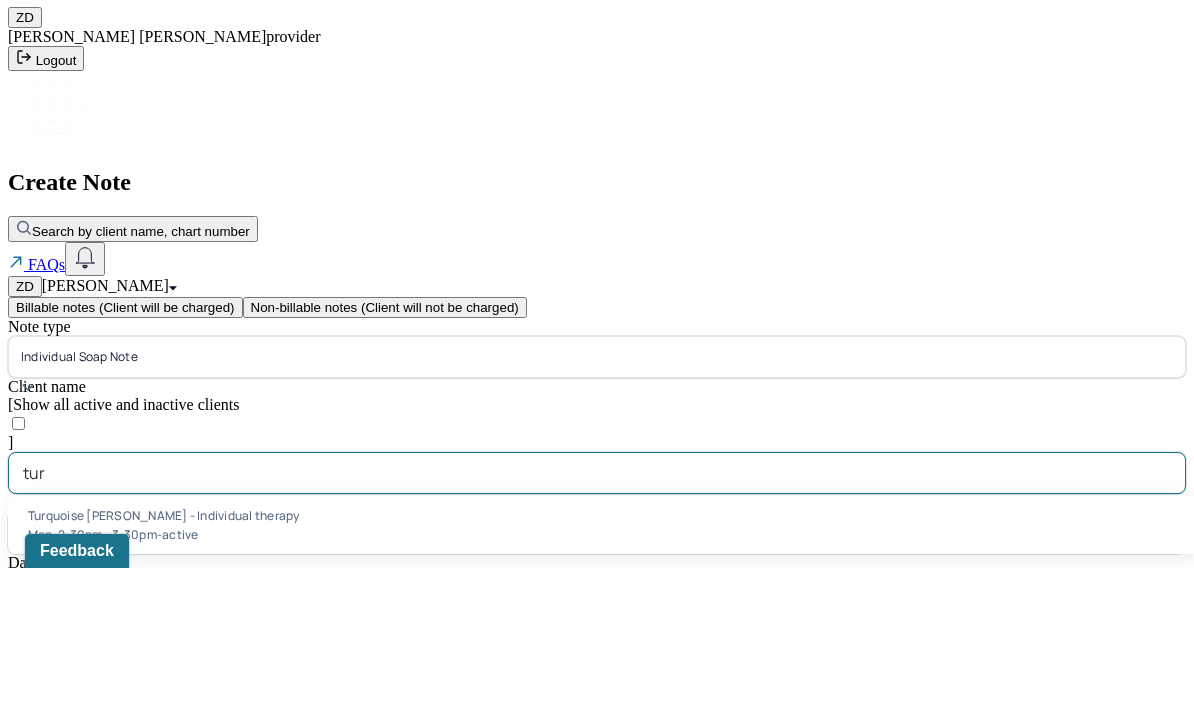 click on "Turquoise [PERSON_NAME] - Individual therapy" at bounding box center (605, 657) 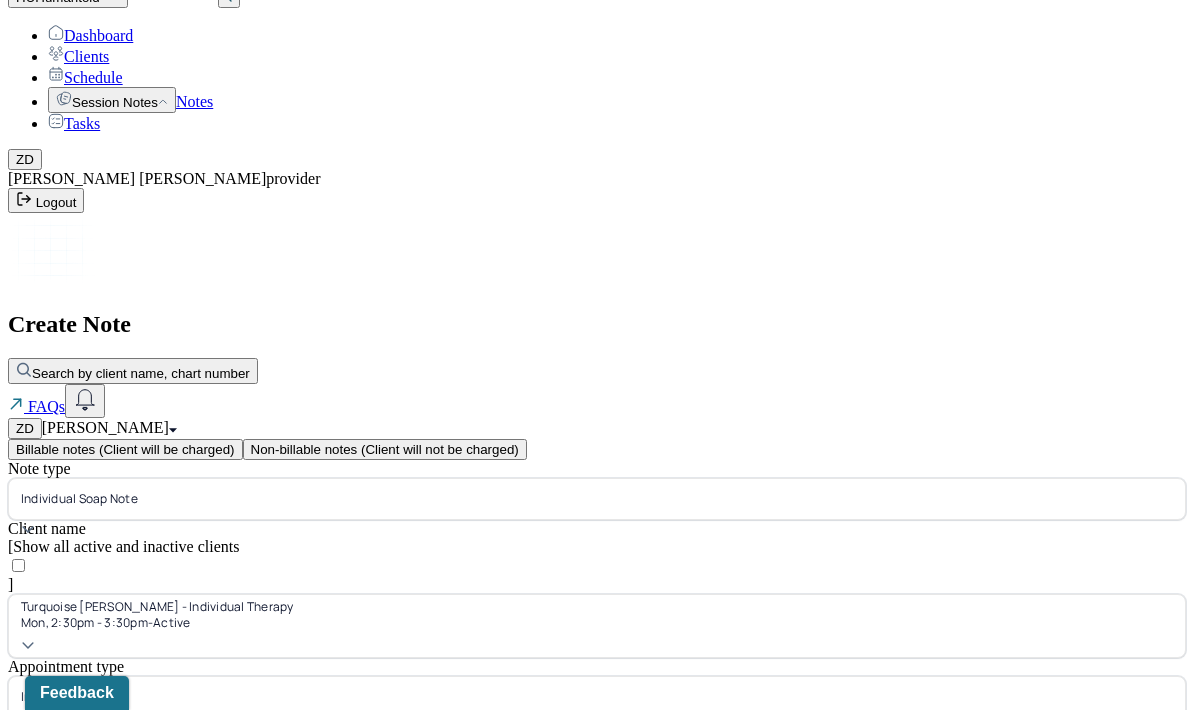 click on "Continue" at bounding box center [42, 871] 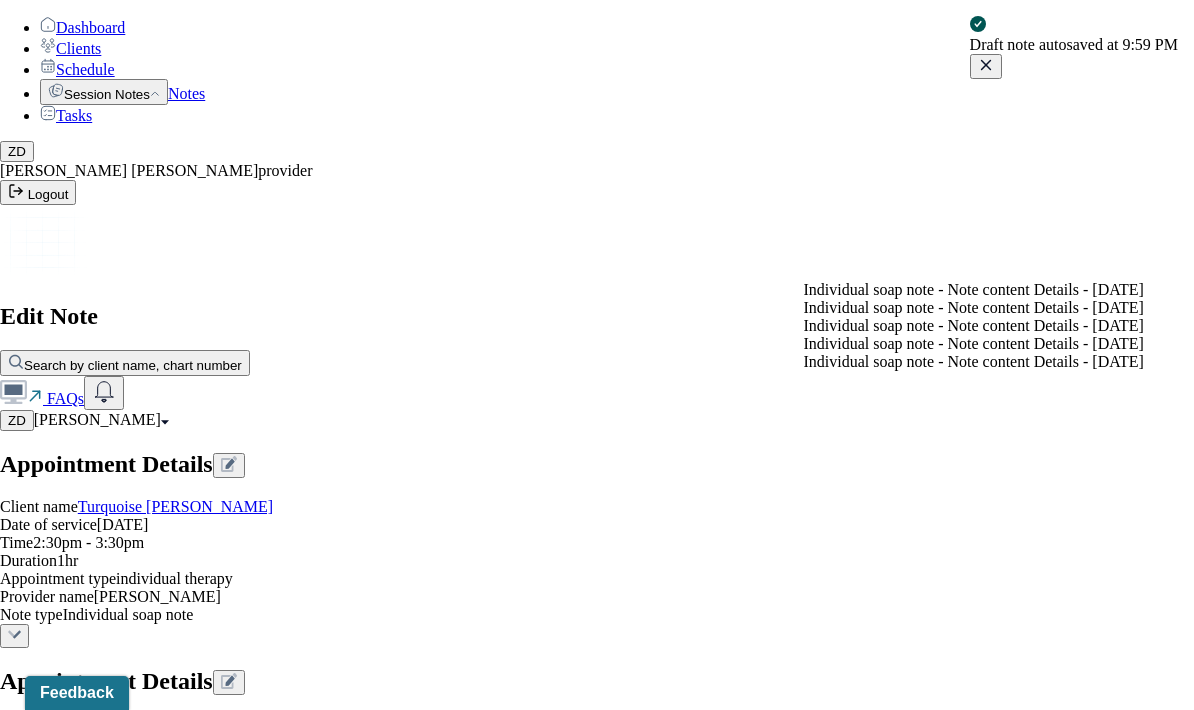 click on "Individual soap note   - Note content Details -   [DATE]" at bounding box center (974, 308) 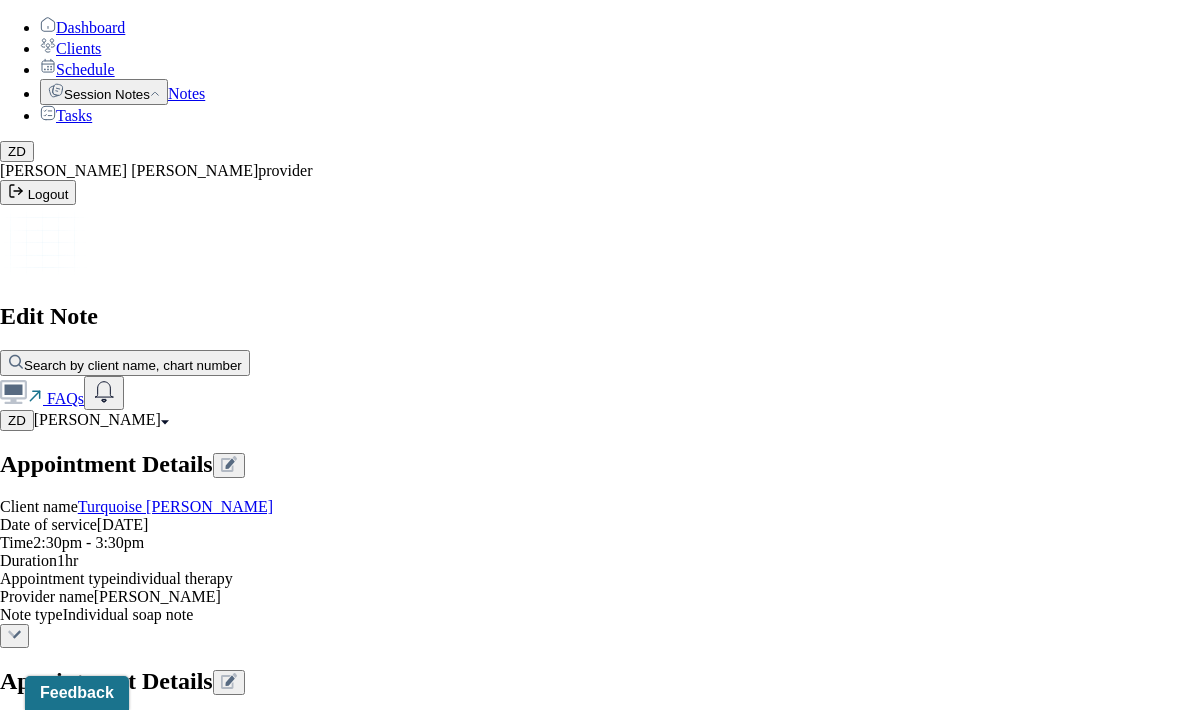 click on "Yes, Load Previous Note" at bounding box center [139, 4150] 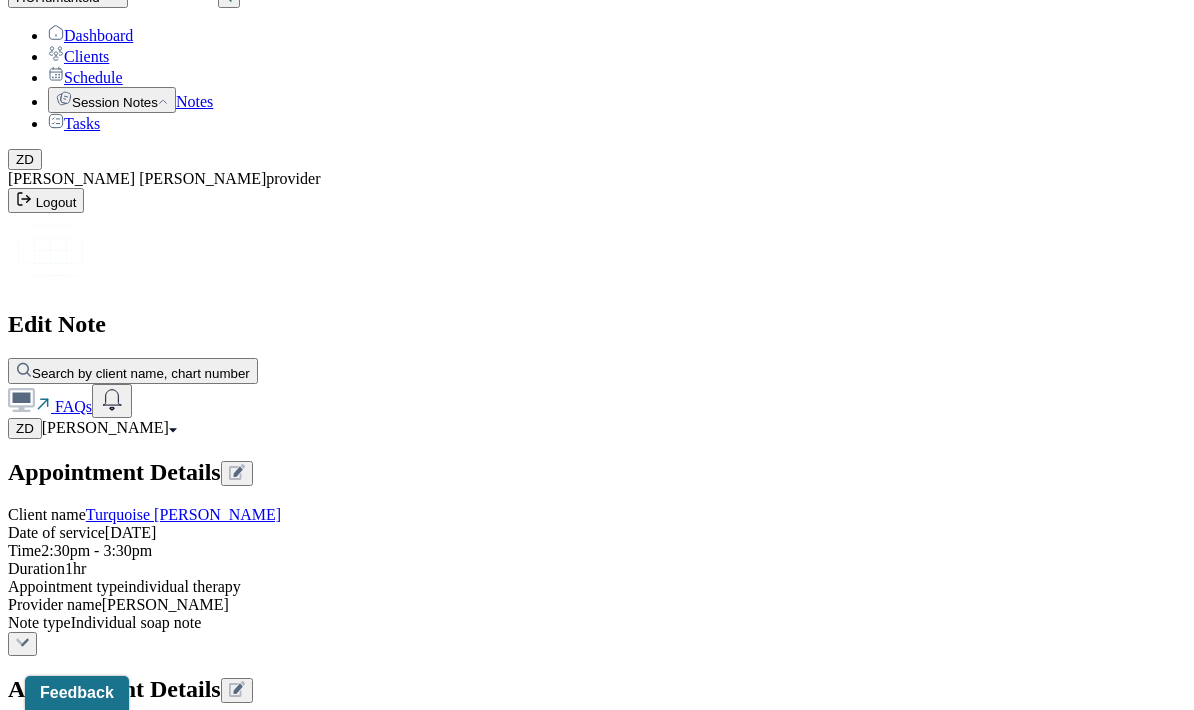 click on "Save as draft" at bounding box center (55, 4236) 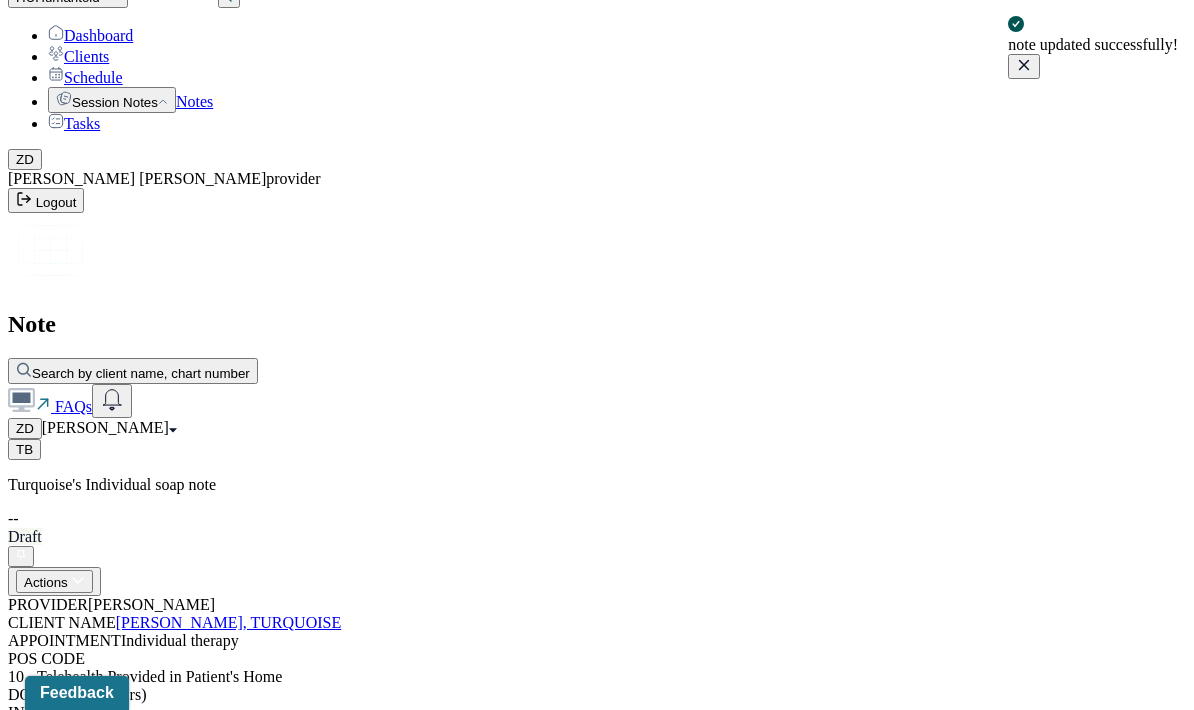 click on "Notes" at bounding box center (194, 101) 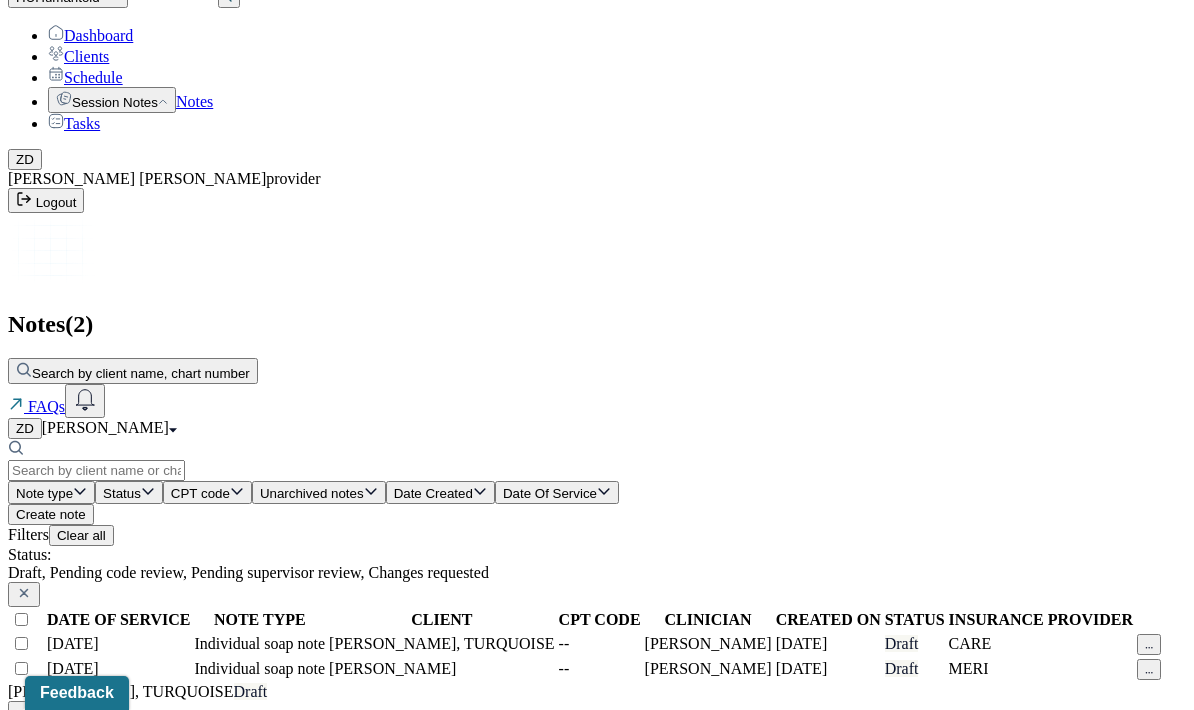 click on "Create note" at bounding box center (51, 514) 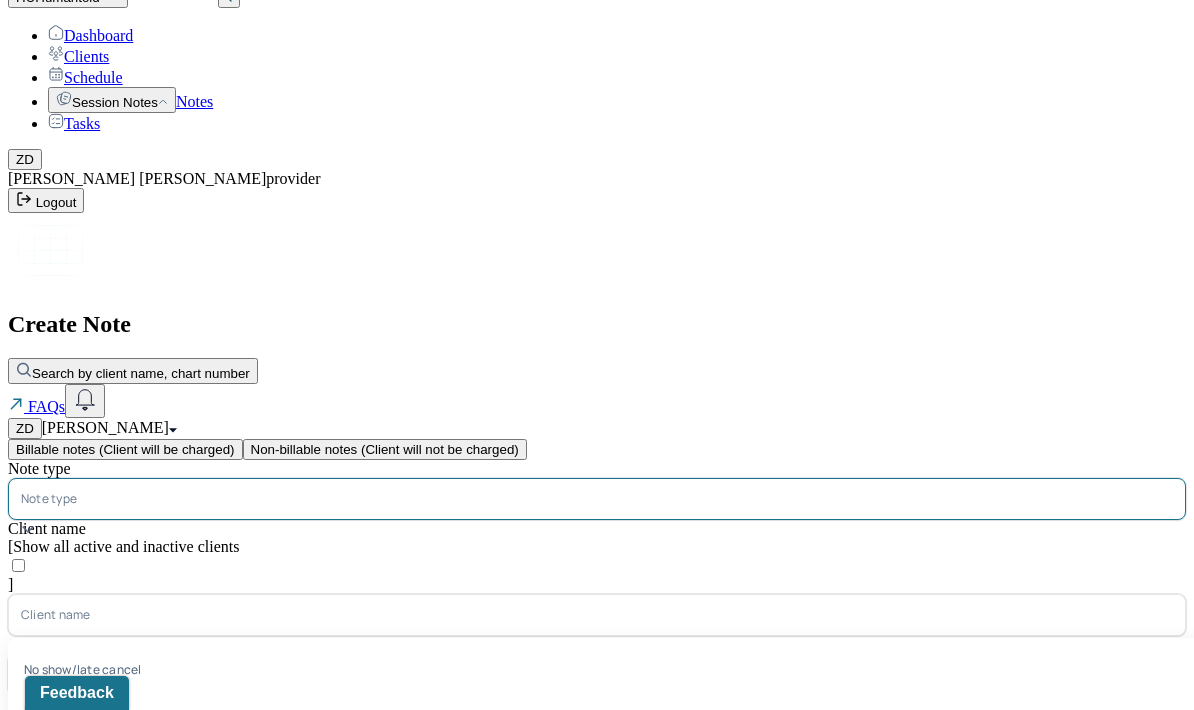 click on "Individual soap note" at bounding box center (605, 872) 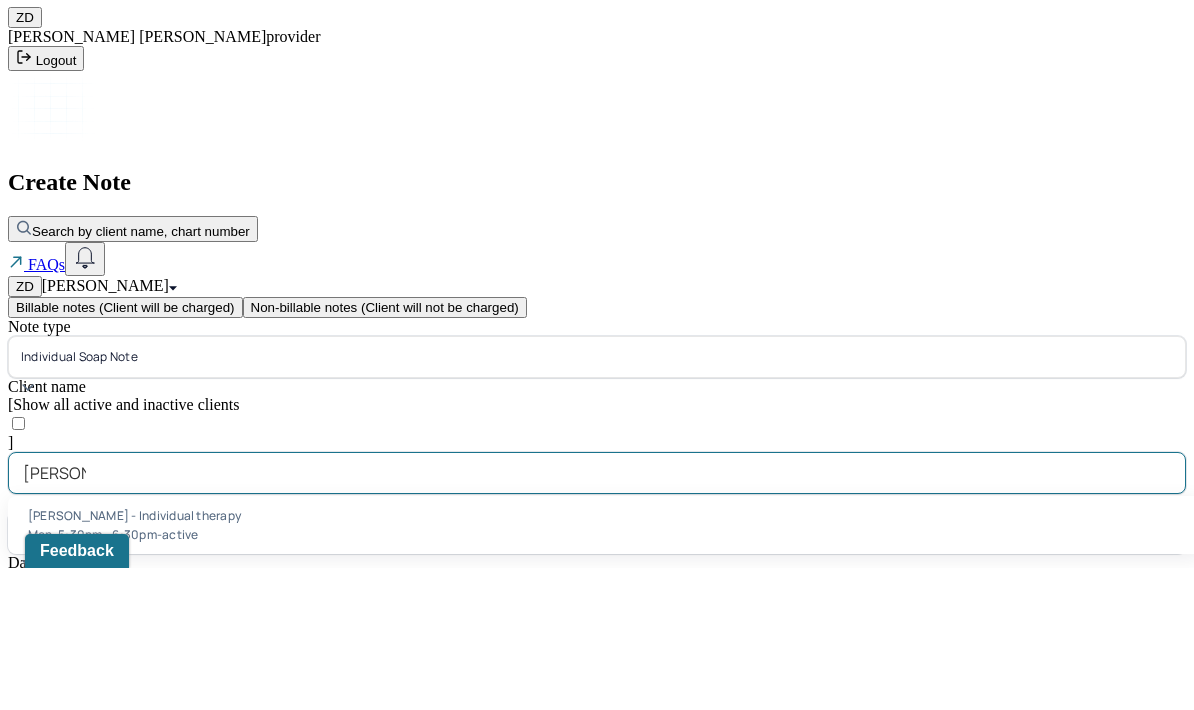 click on "[PERSON_NAME] - Individual therapy" at bounding box center (605, 657) 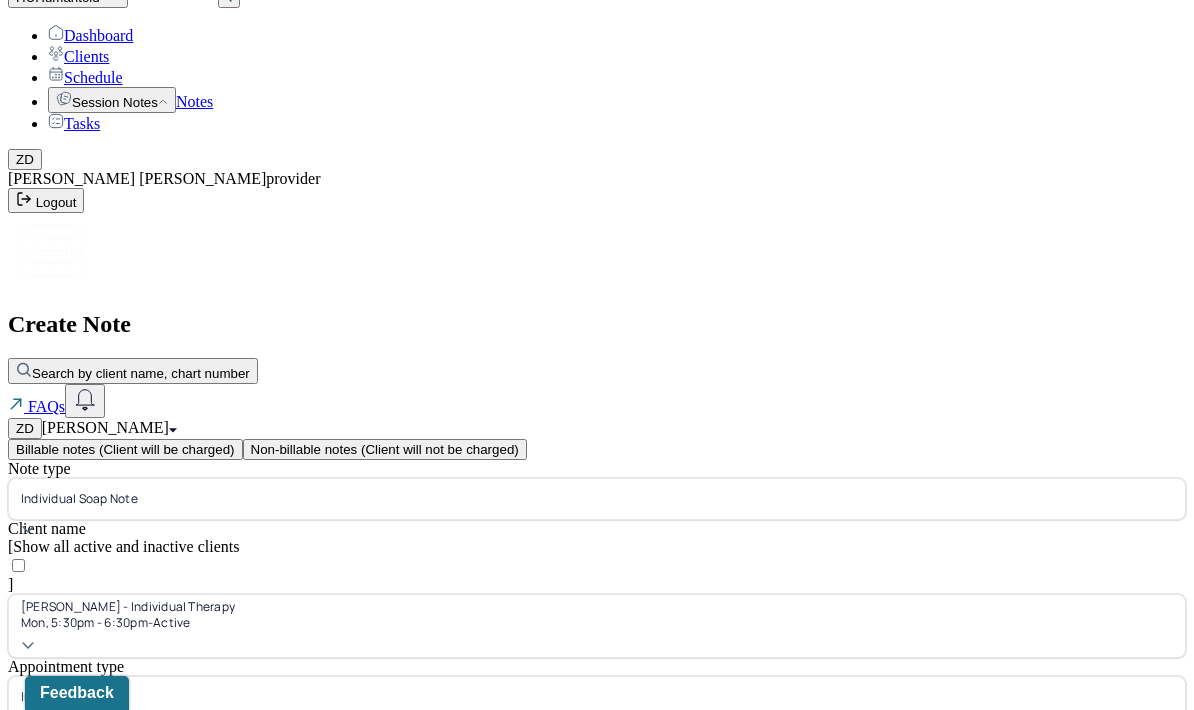 click on "Continue" at bounding box center [42, 871] 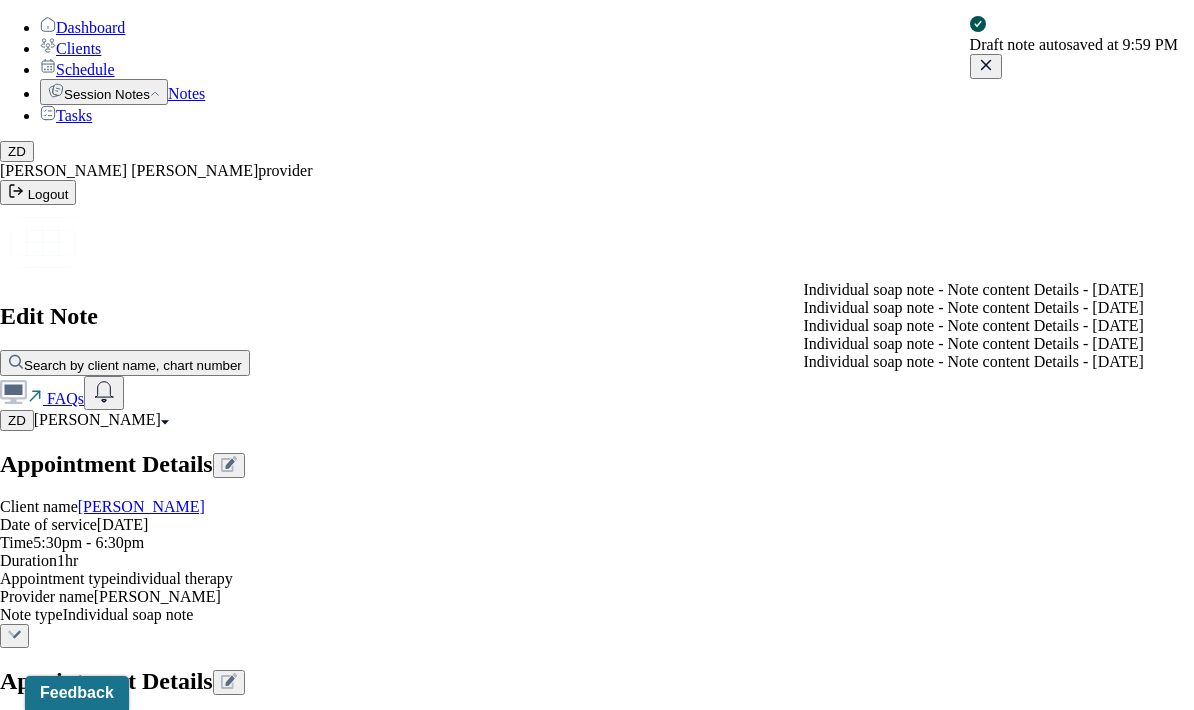 click on "Individual soap note   - Note content Details -   [DATE]" at bounding box center (974, 308) 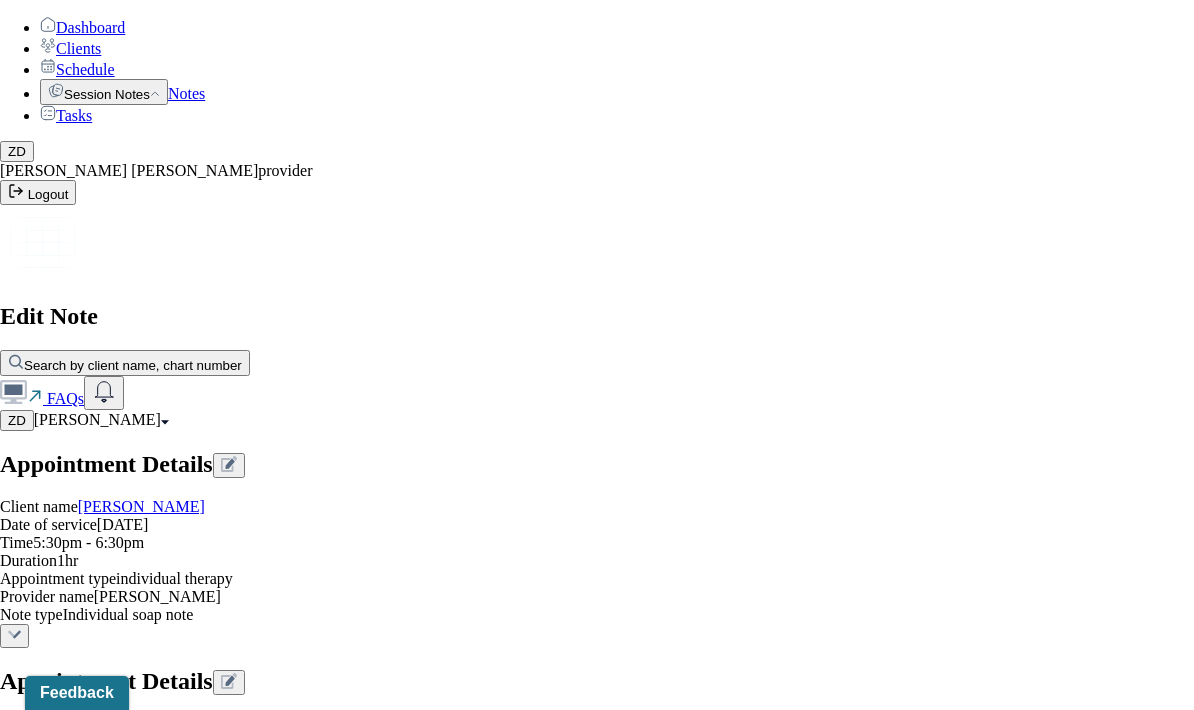 click on "Yes, Load Previous Note" at bounding box center (139, 4150) 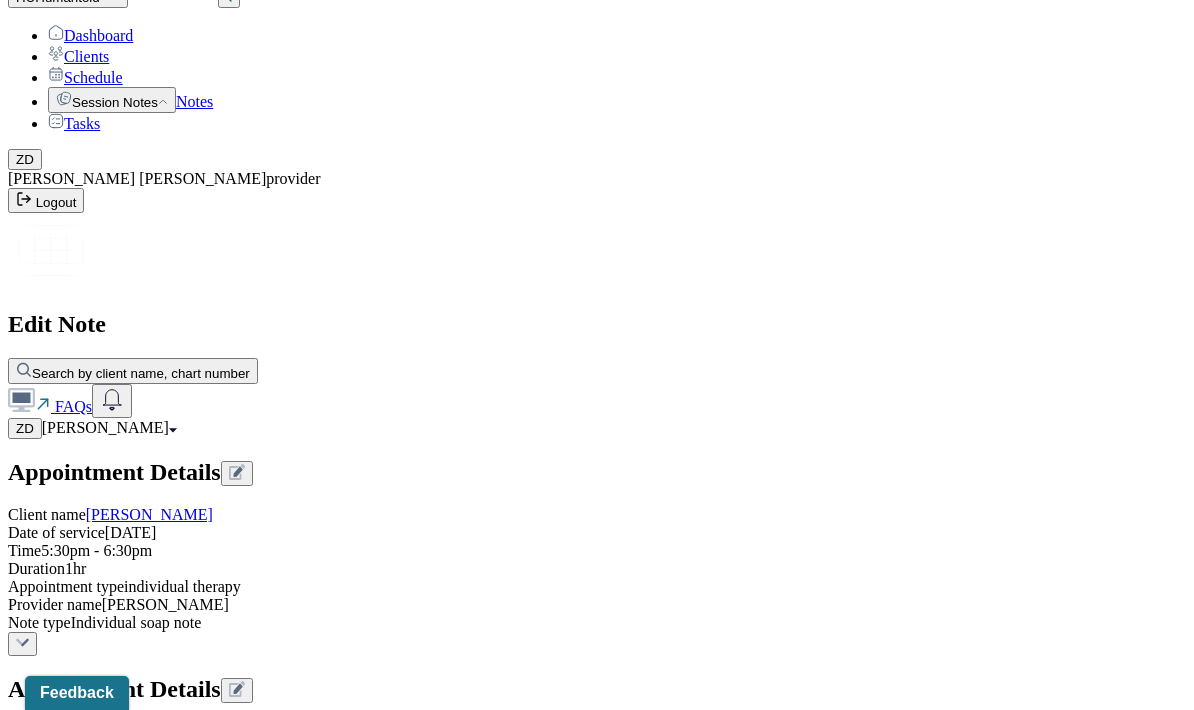 click on "Save as draft" at bounding box center [55, 4236] 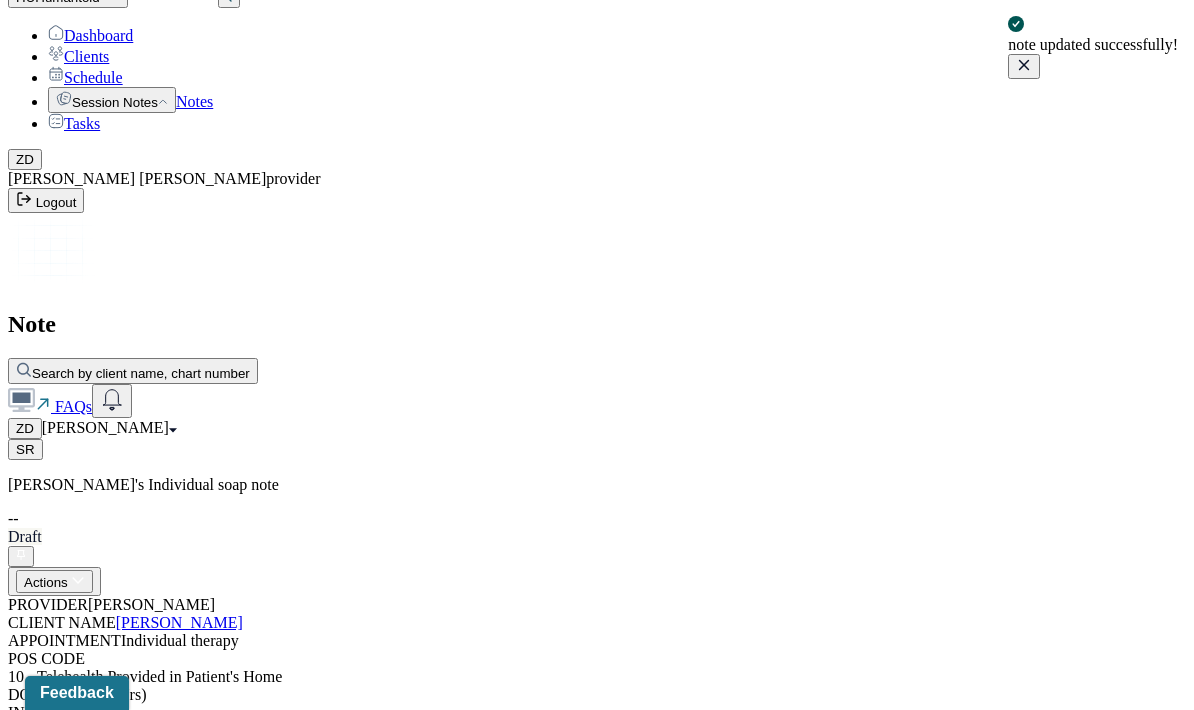 click on "Notes" at bounding box center (194, 101) 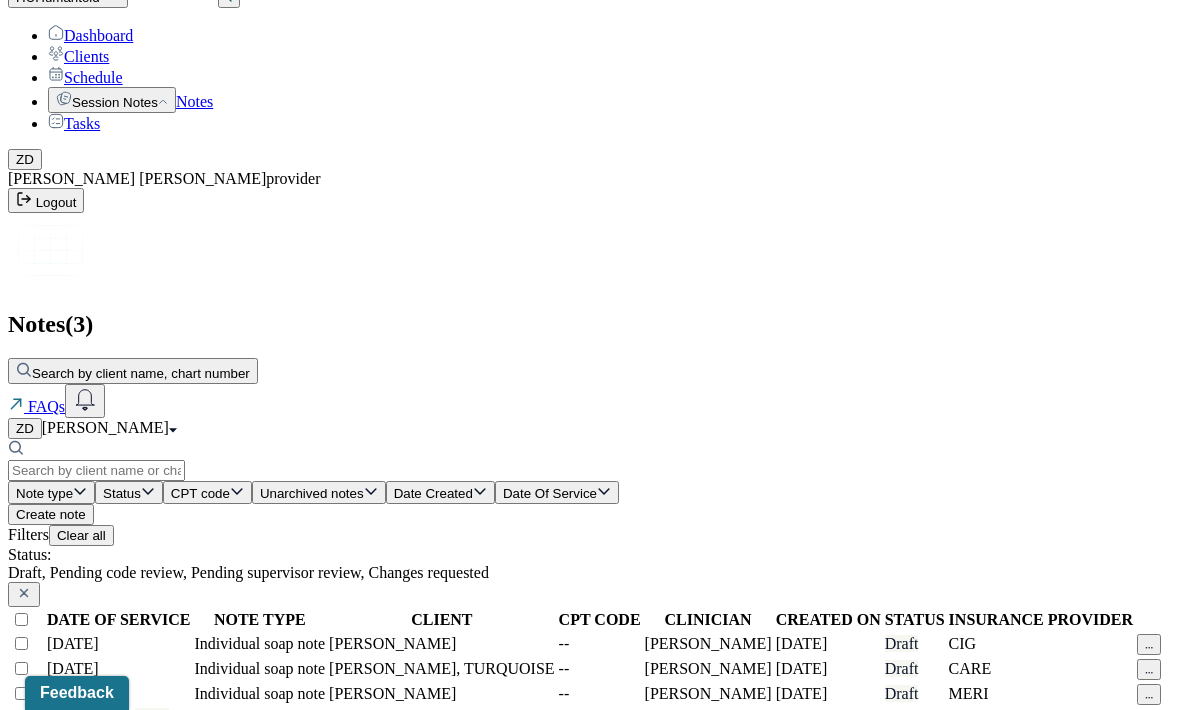 click on "Create note" at bounding box center [51, 514] 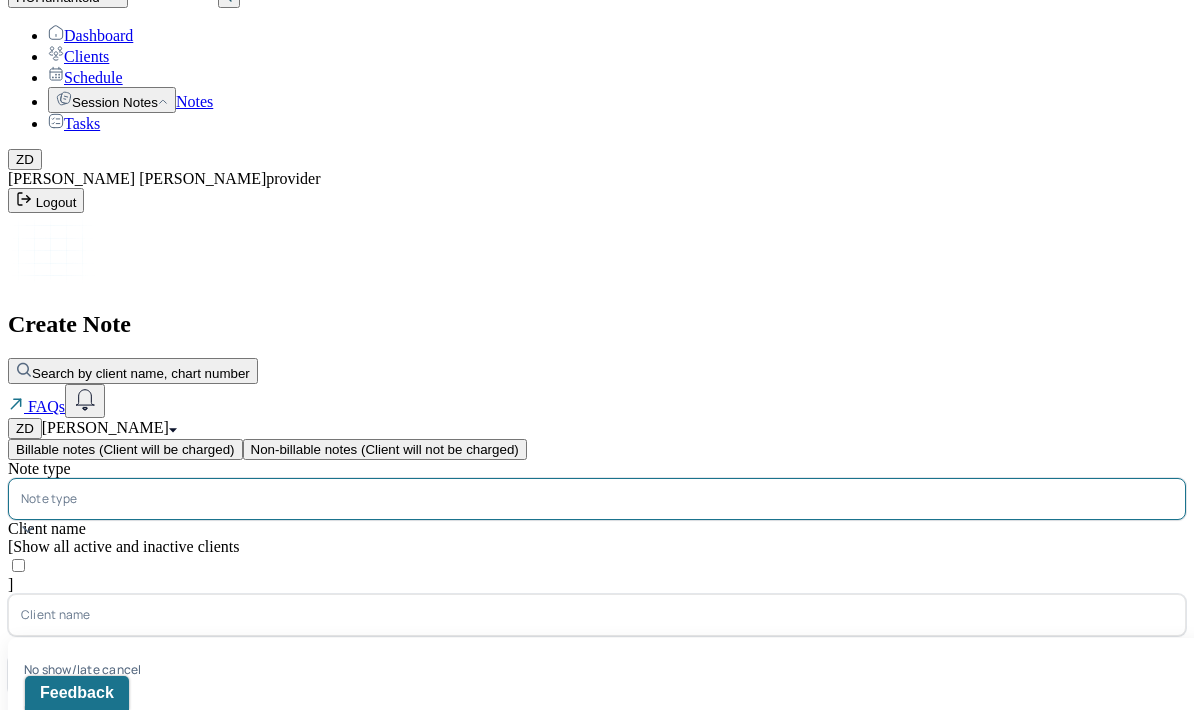 click on "Individual soap note" at bounding box center [605, 872] 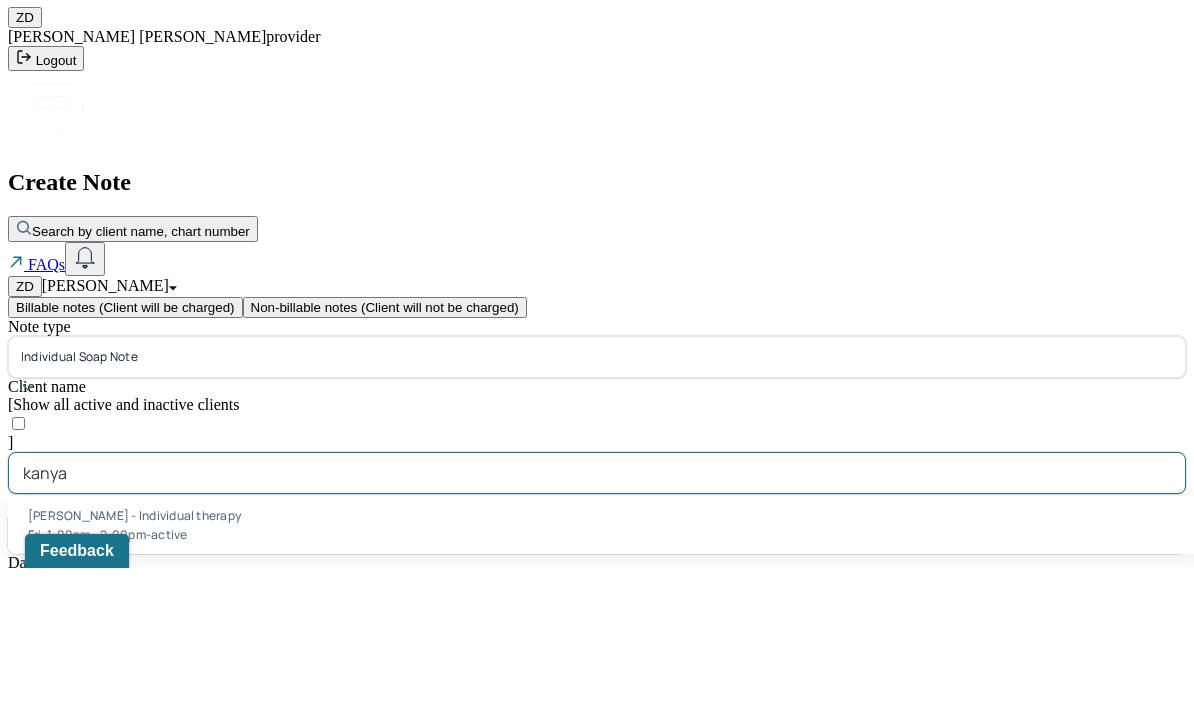click on "Fri, 1:00pm - 2:00pm  -  active" at bounding box center (605, 676) 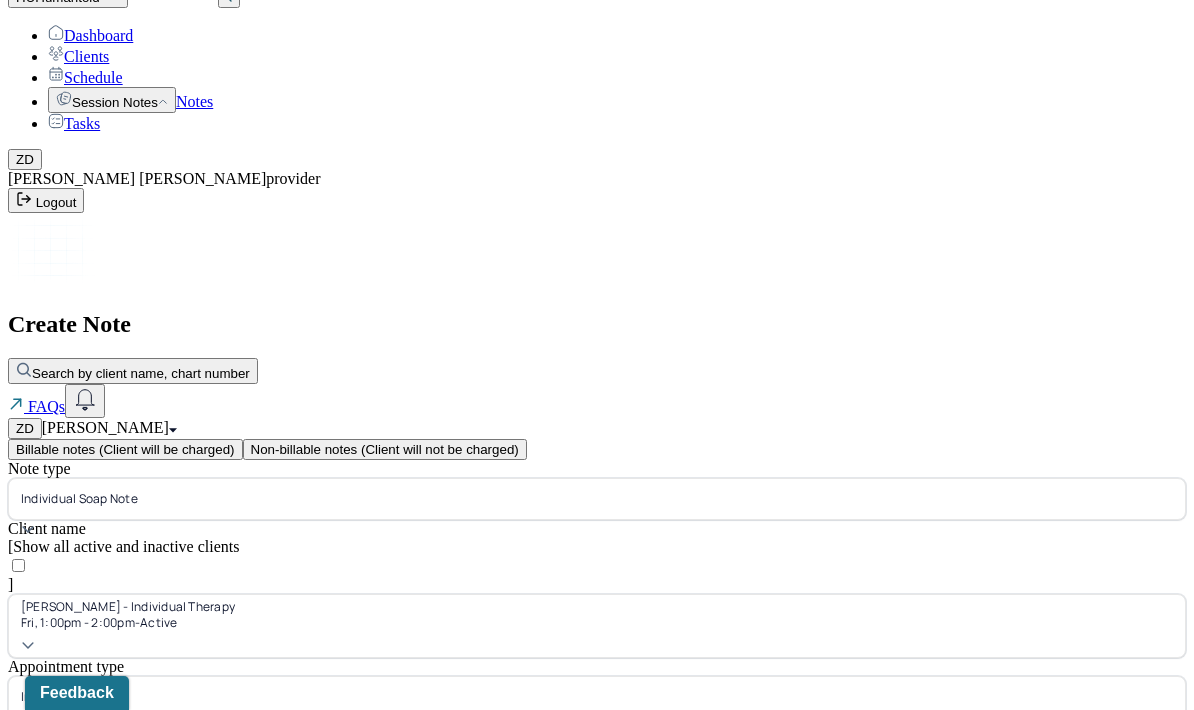 click on "[DATE]" at bounding box center [96, 793] 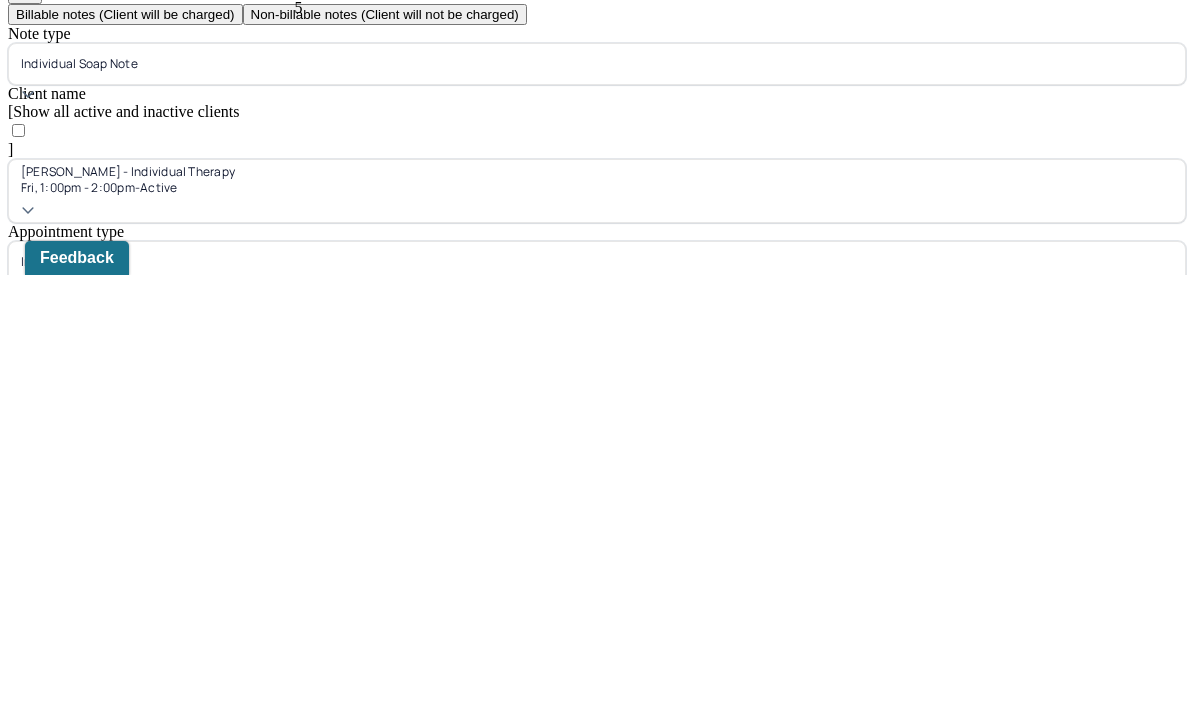 scroll, scrollTop: 173, scrollLeft: 0, axis: vertical 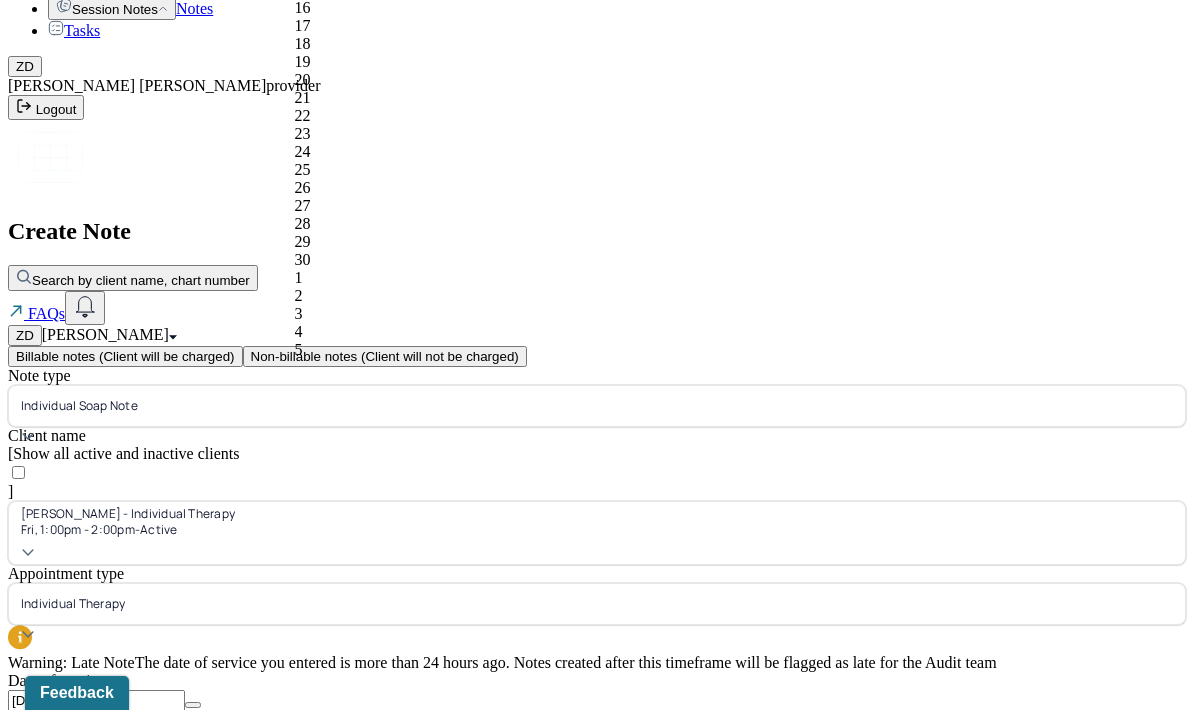 click on "30" at bounding box center (391, 260) 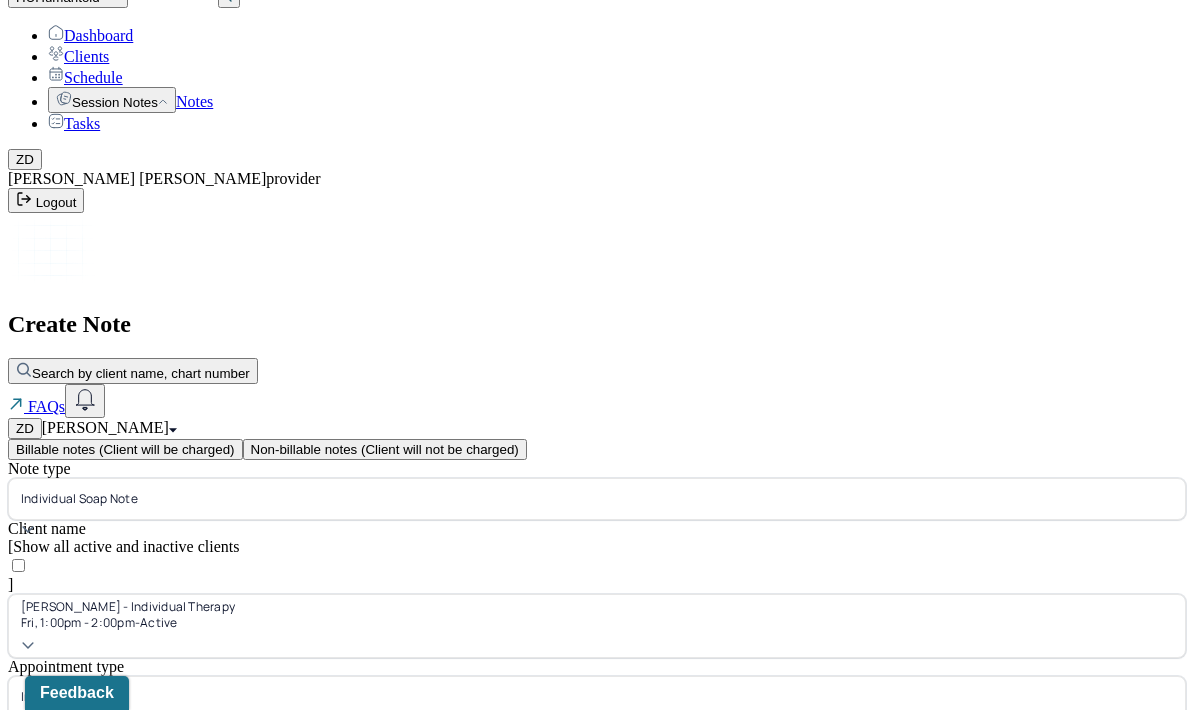 click on "13:00" at bounding box center (52, 807) 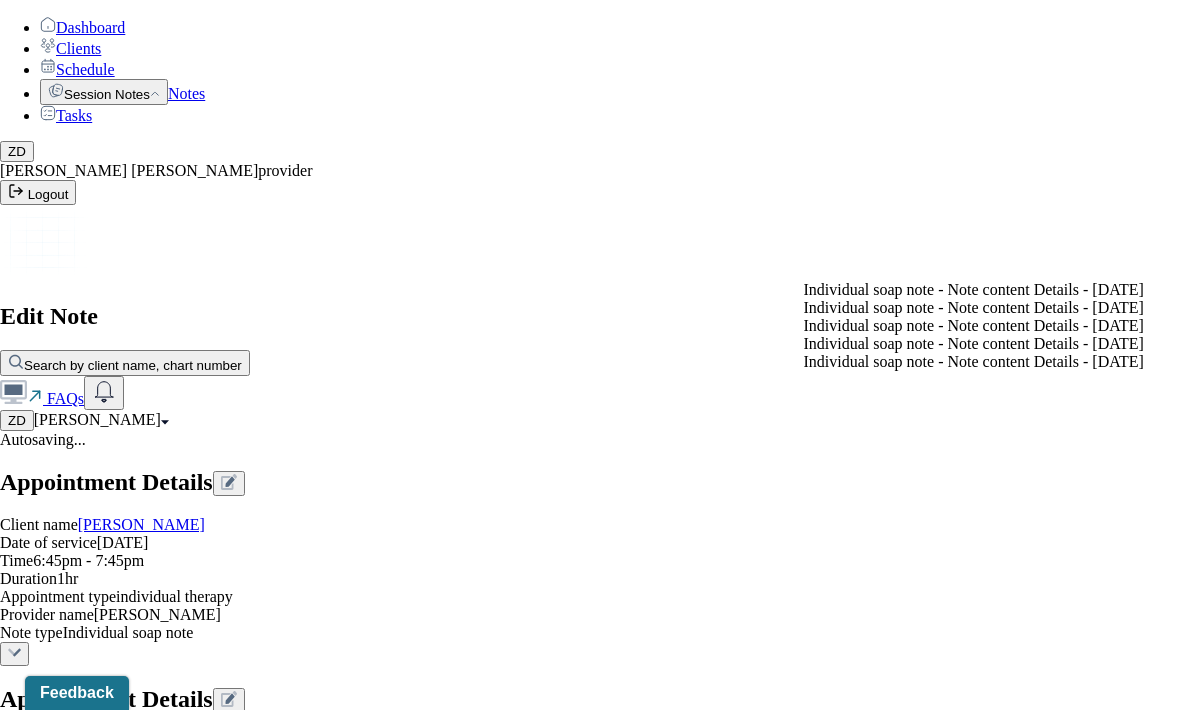 click on "Individual soap note   - Note content Details -   [DATE]" at bounding box center [974, 308] 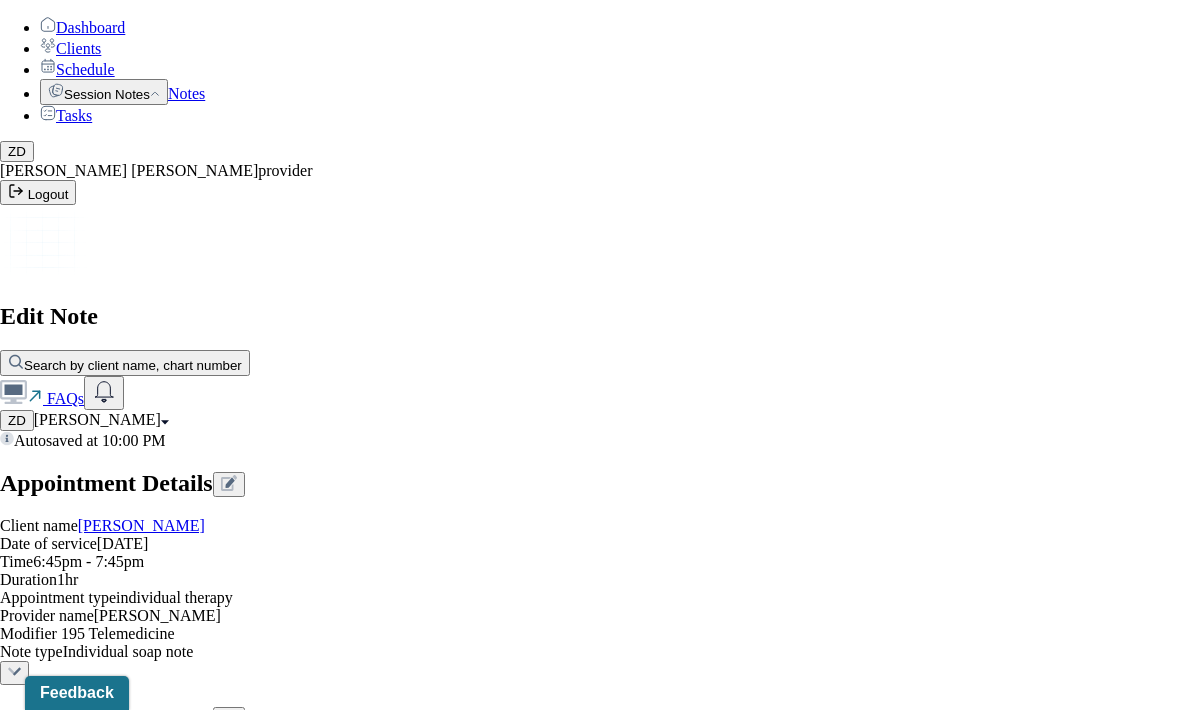click on "Yes, Load Previous Note" at bounding box center [139, 4187] 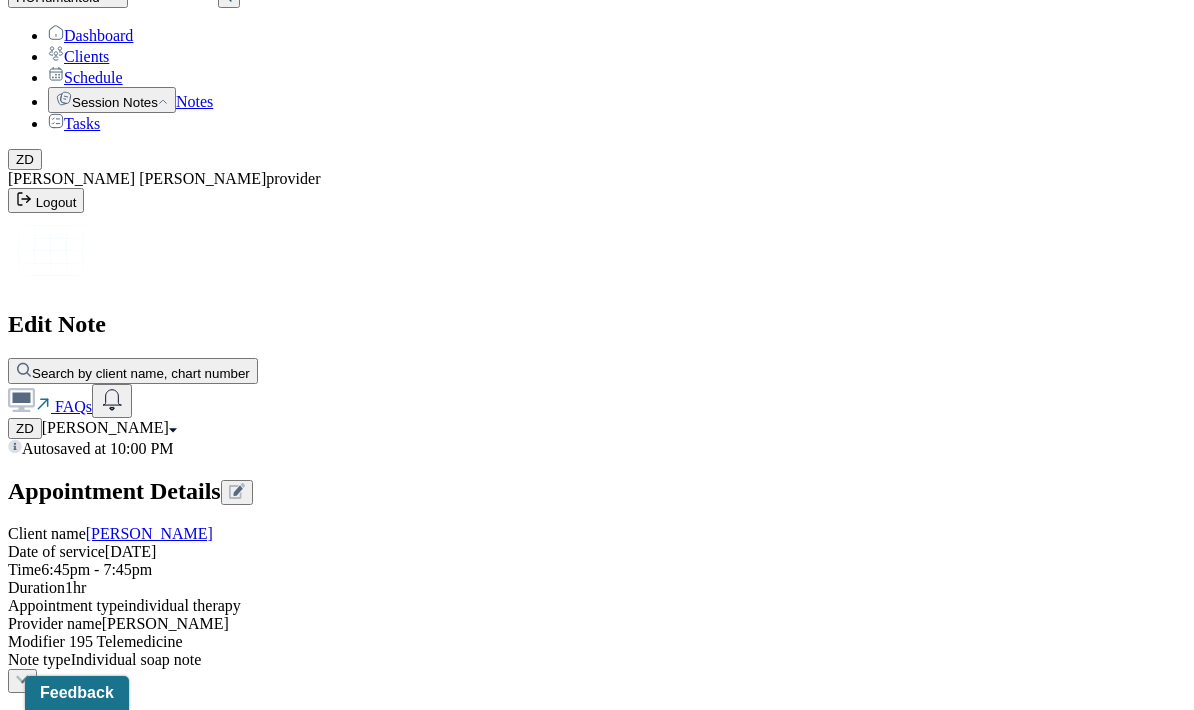 click on "Save as draft" at bounding box center [55, 4273] 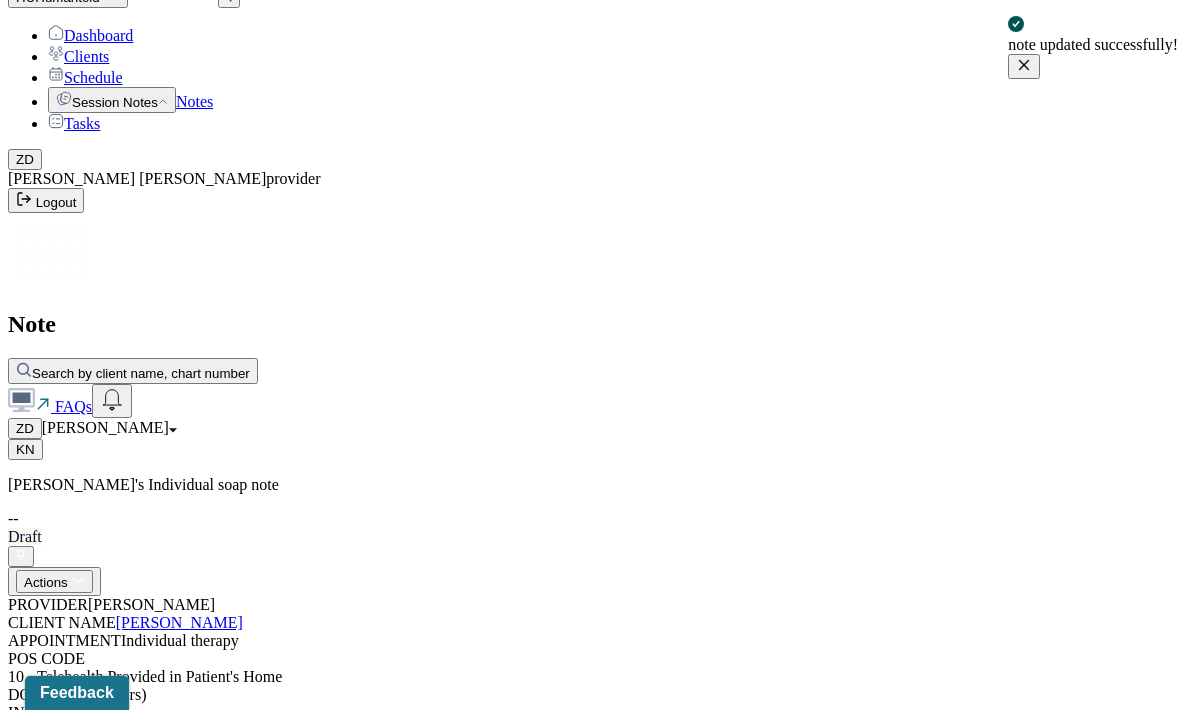 click on "Notes" at bounding box center [194, 101] 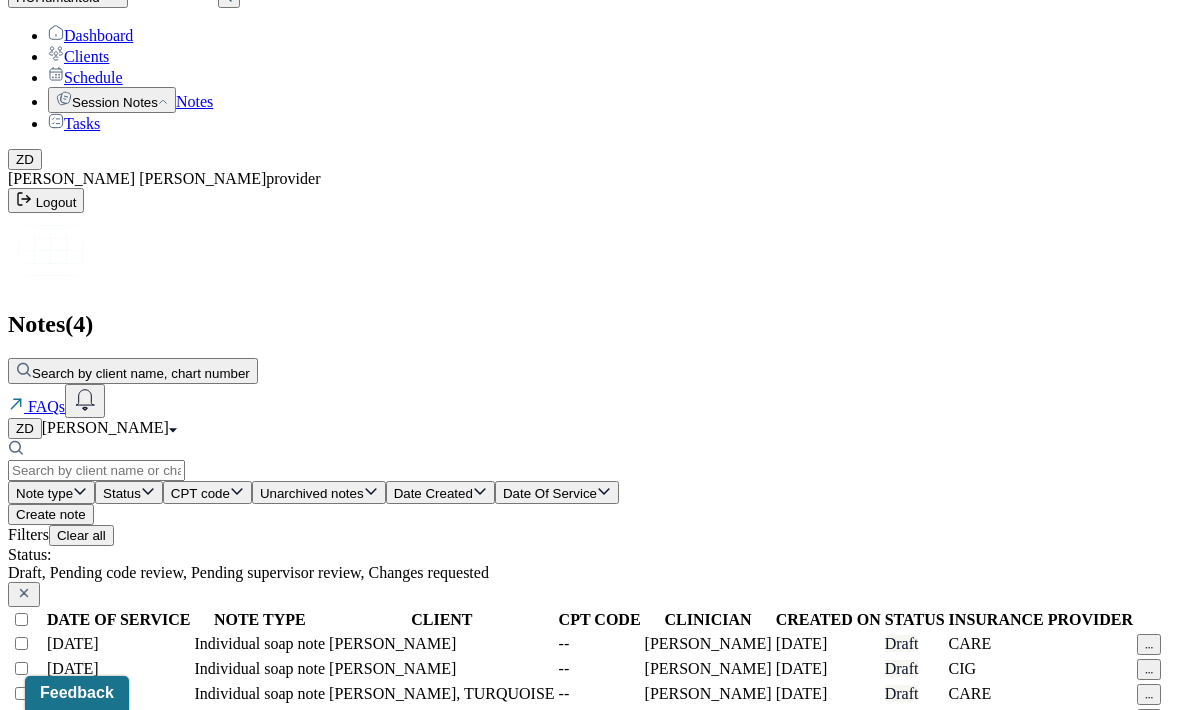 click on "Create note" at bounding box center [51, 514] 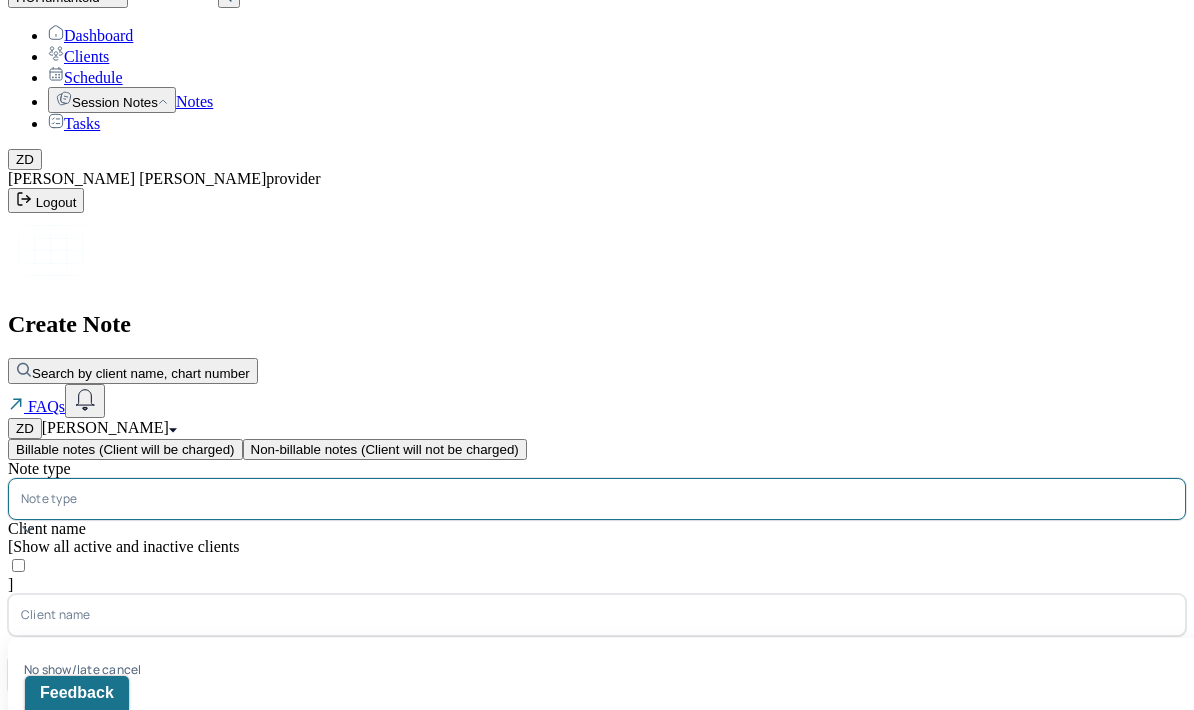 click on "Individual soap note" at bounding box center [605, 872] 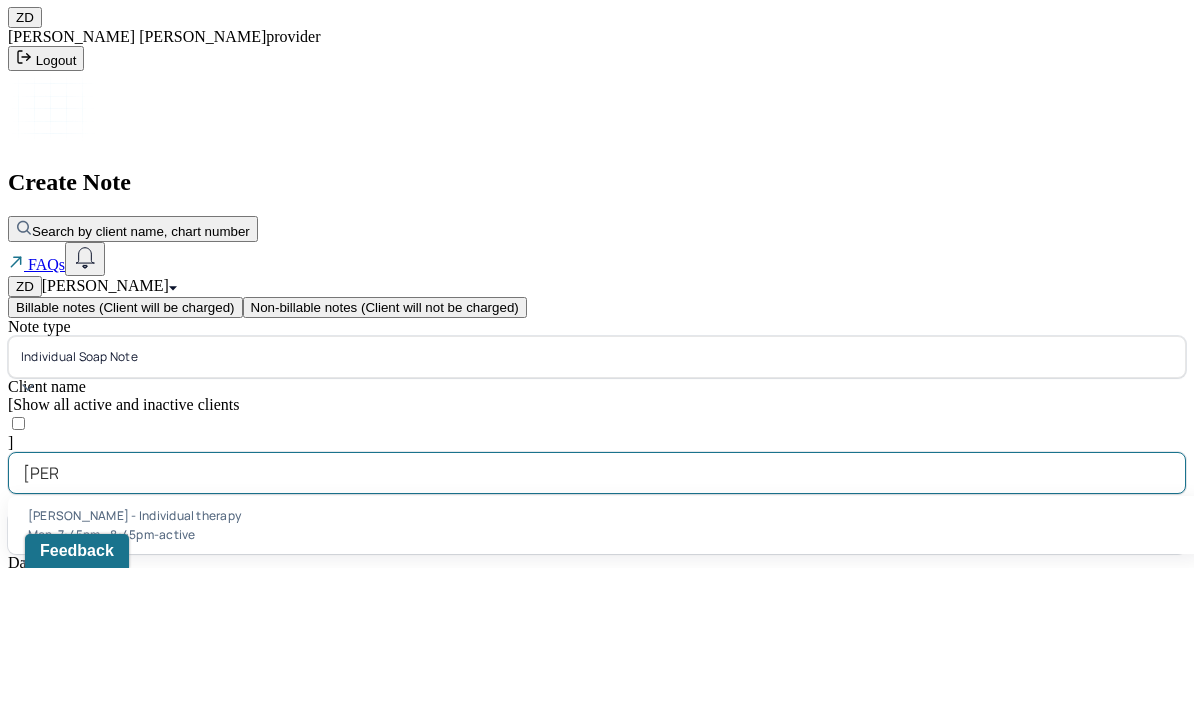click on "Mon, 7:45pm - 8:45pm  -  active" at bounding box center [605, 676] 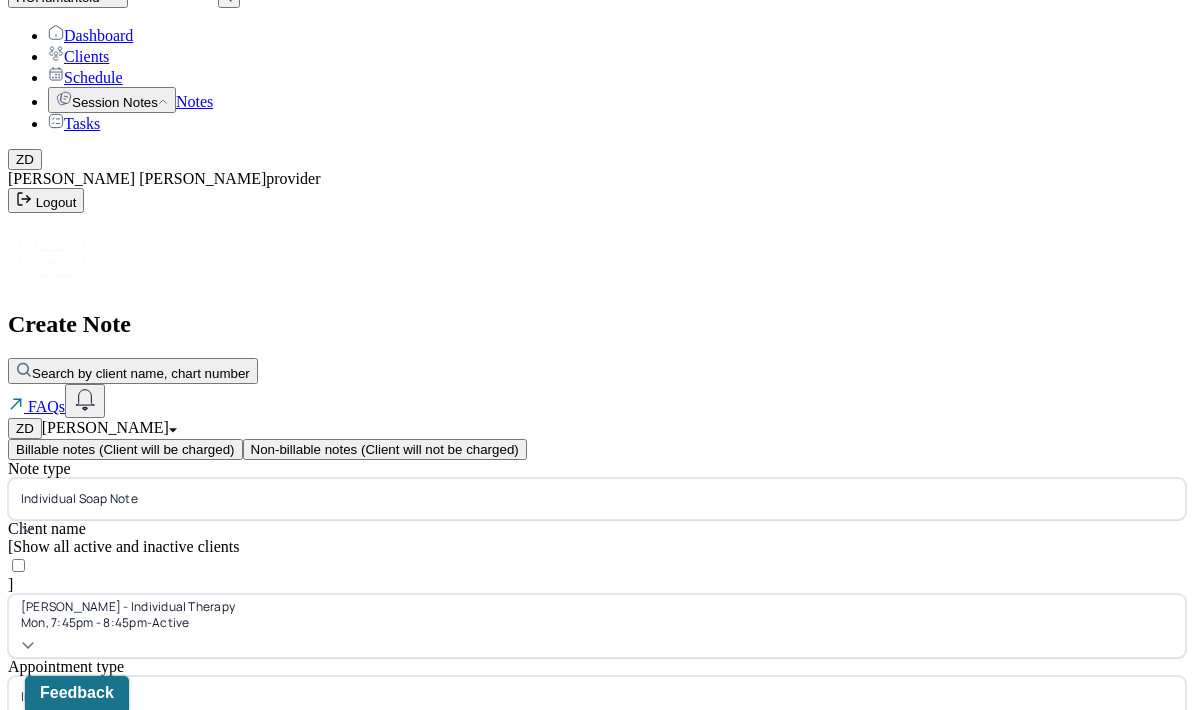 click on "Continue" at bounding box center (42, 871) 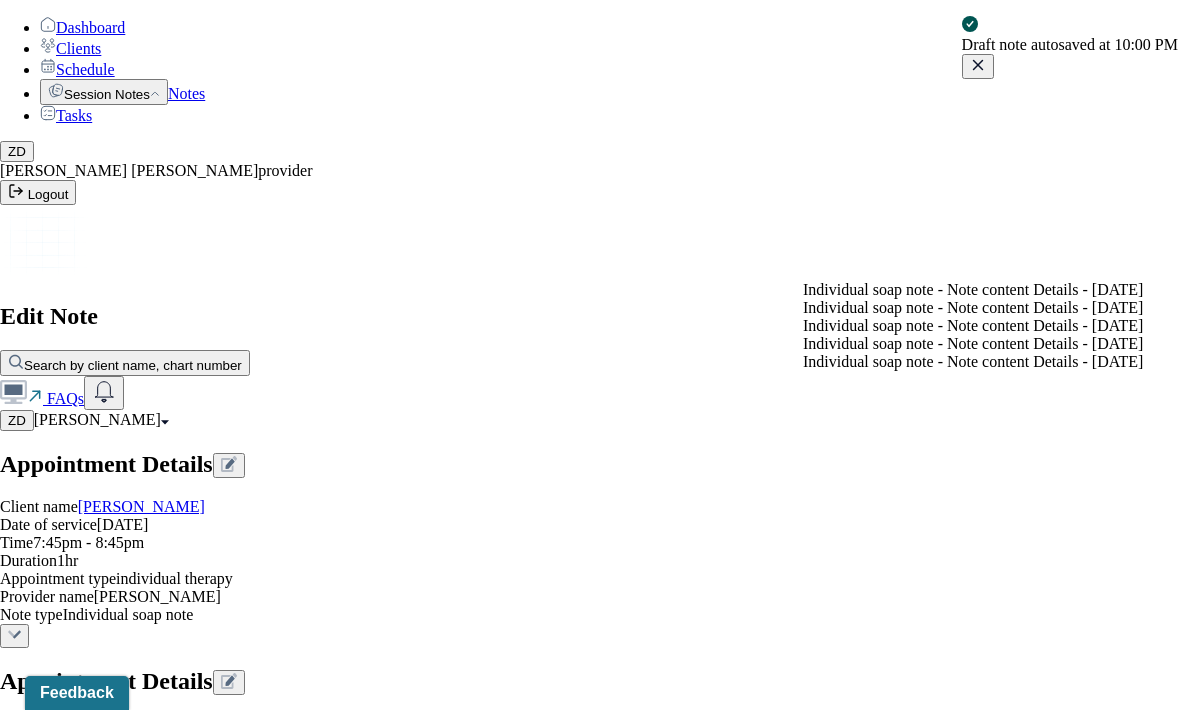 click on "Individual soap note   - Note content Details -   [DATE]" at bounding box center [973, 308] 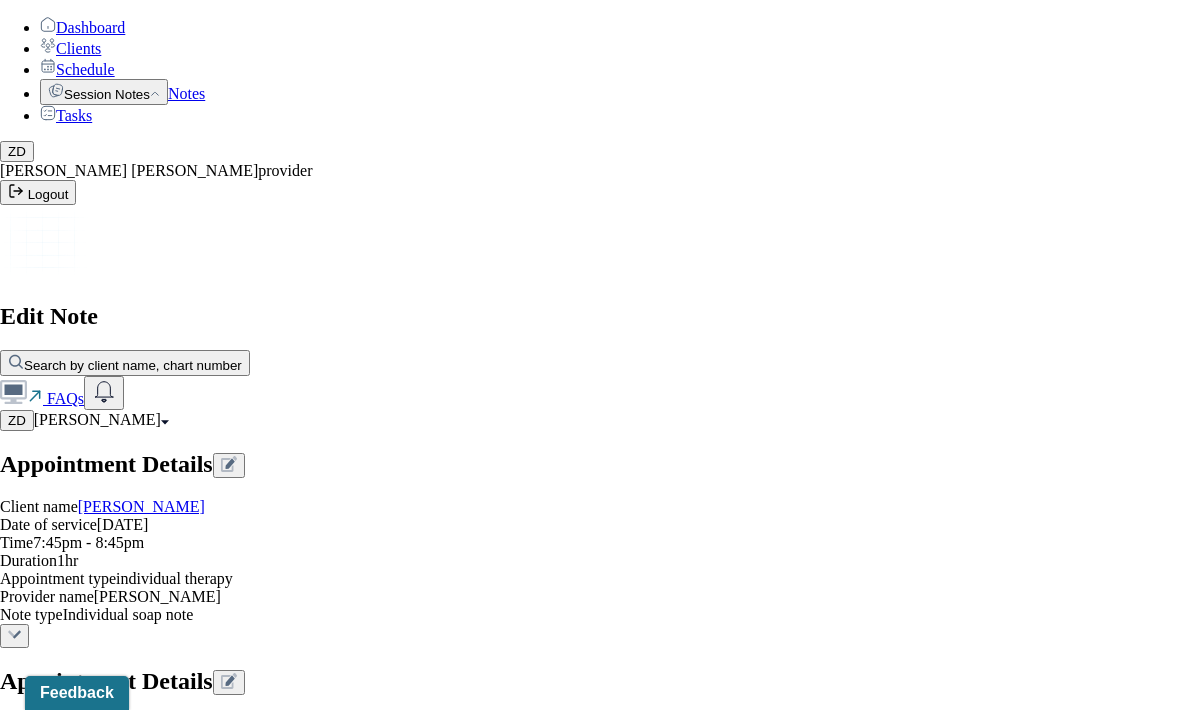 click on "Cancel     Yes, Load Previous Note" at bounding box center (597, 4150) 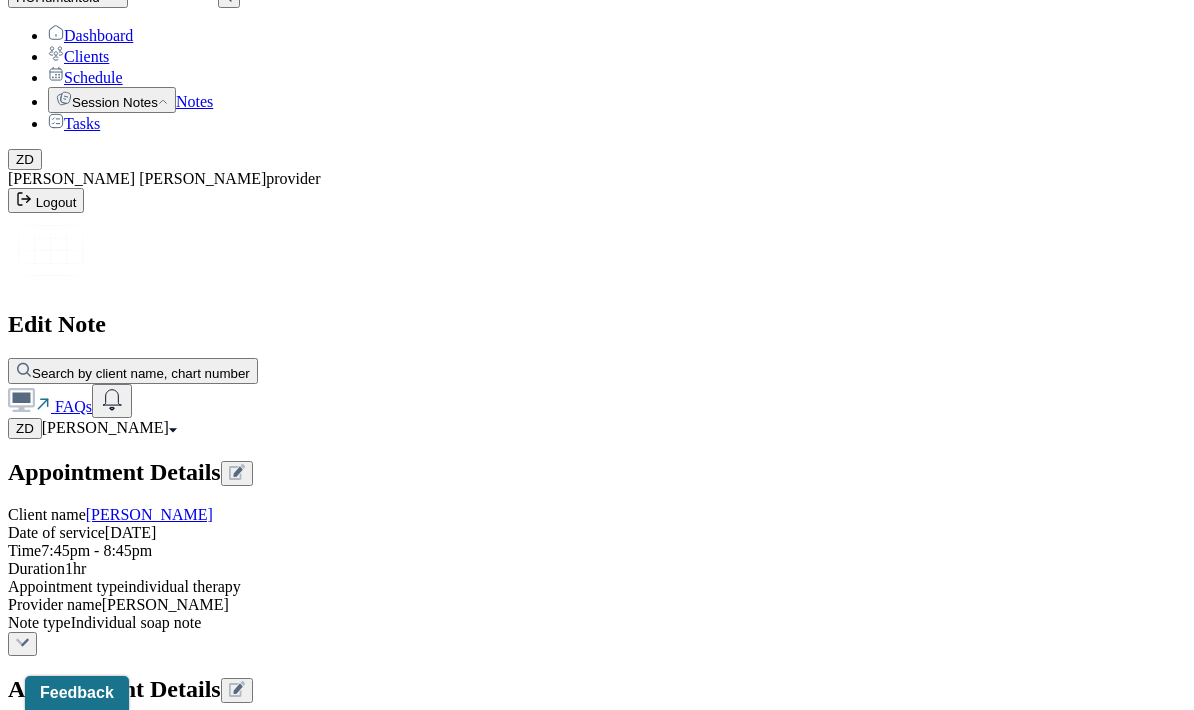 type on "anxiety, confusion, grief" 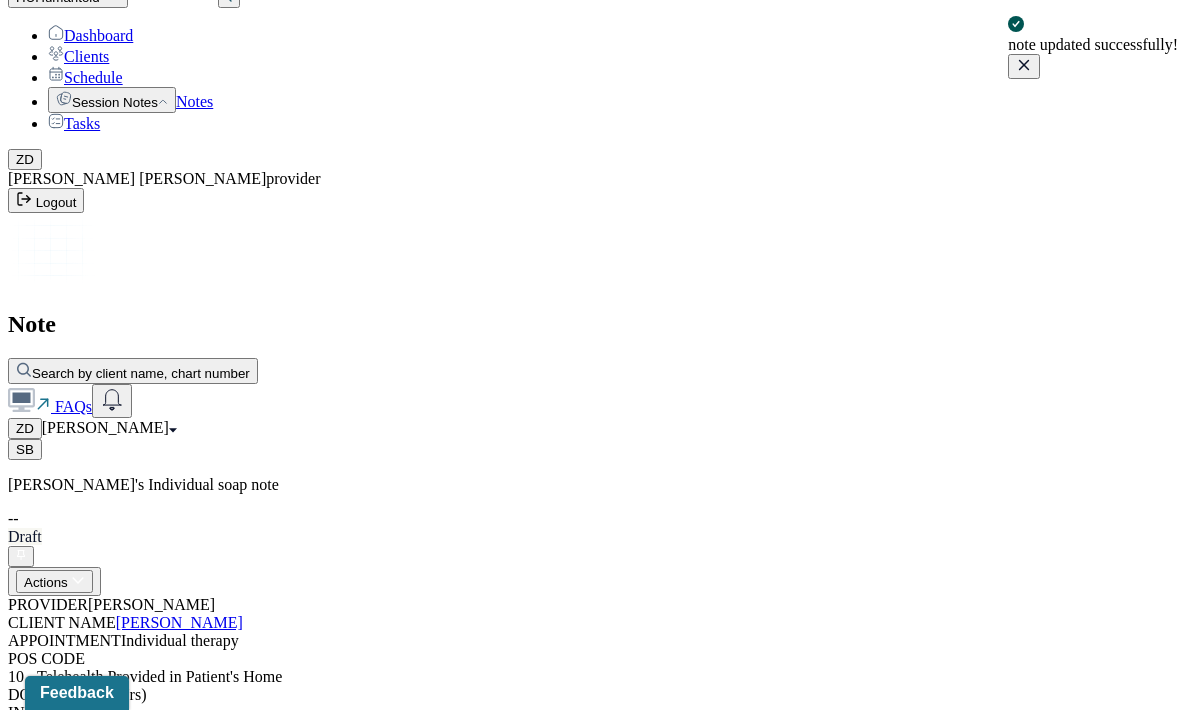 click on "Notes" at bounding box center [194, 101] 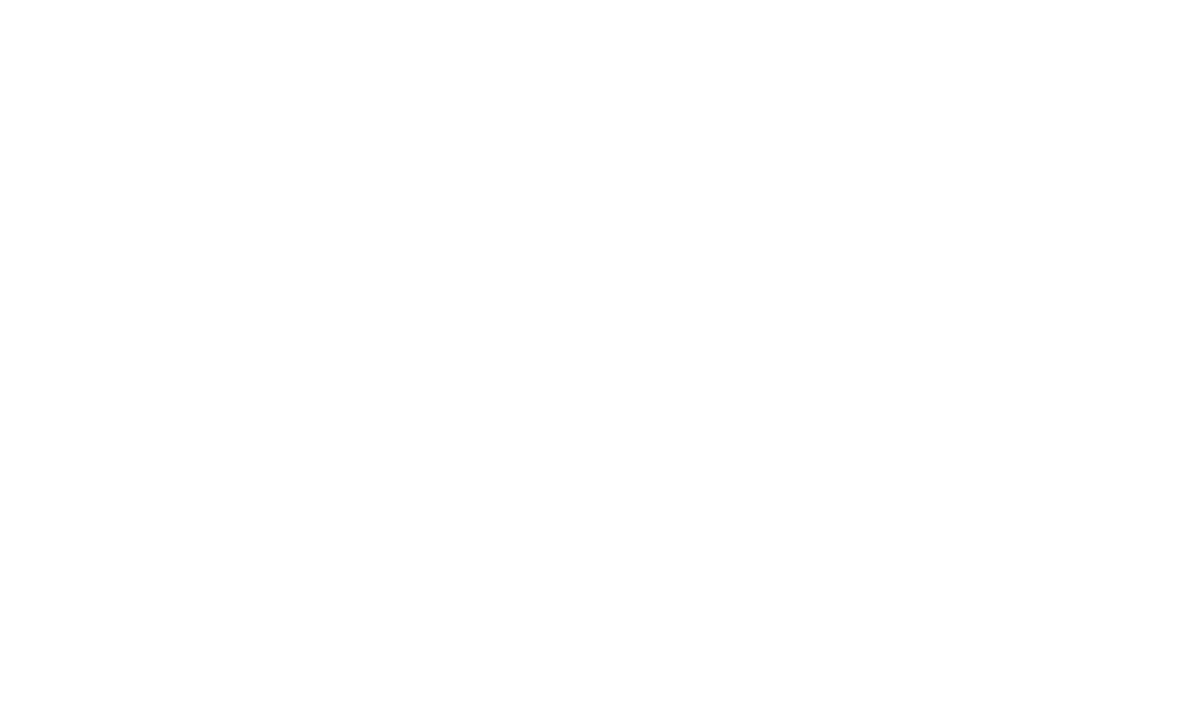 scroll, scrollTop: 0, scrollLeft: 0, axis: both 